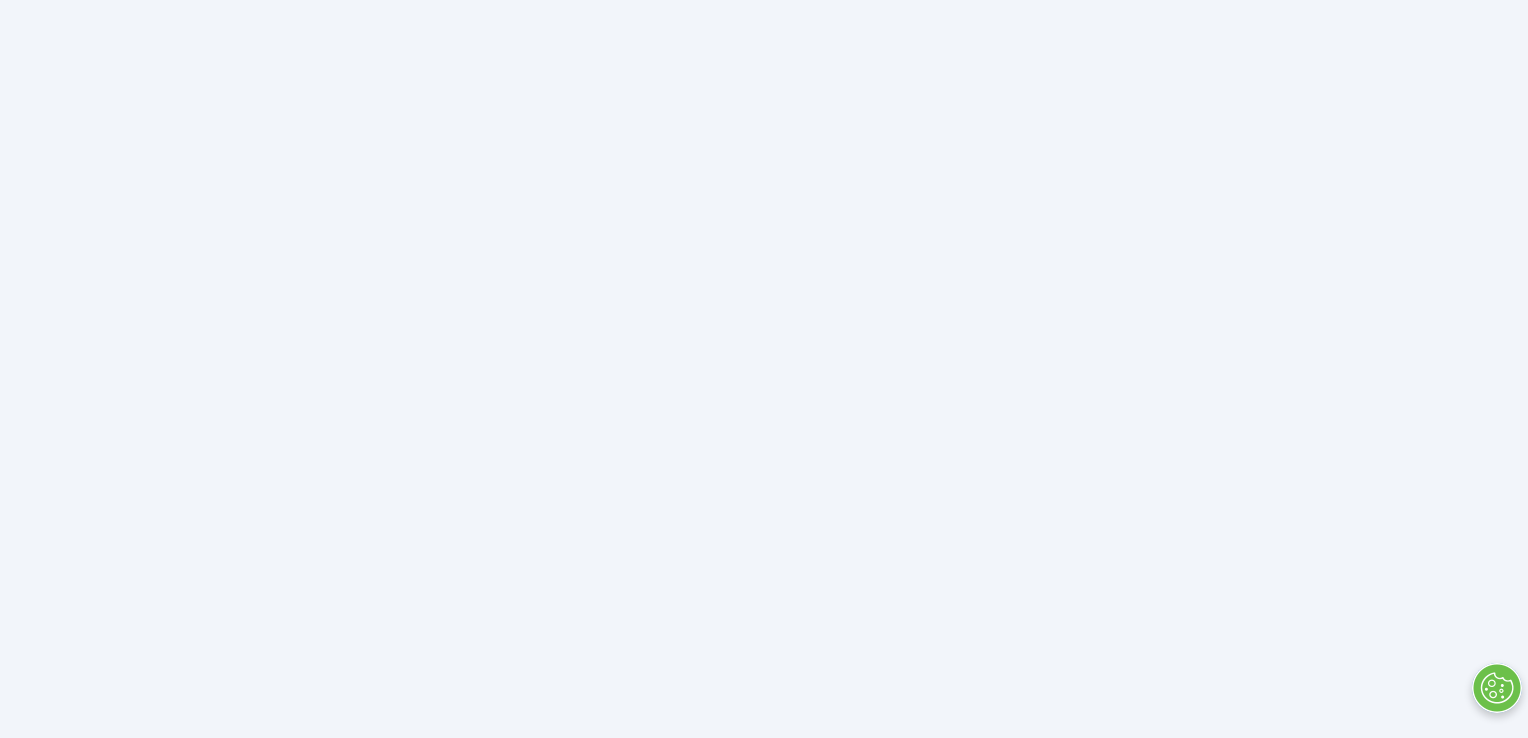 scroll, scrollTop: 0, scrollLeft: 0, axis: both 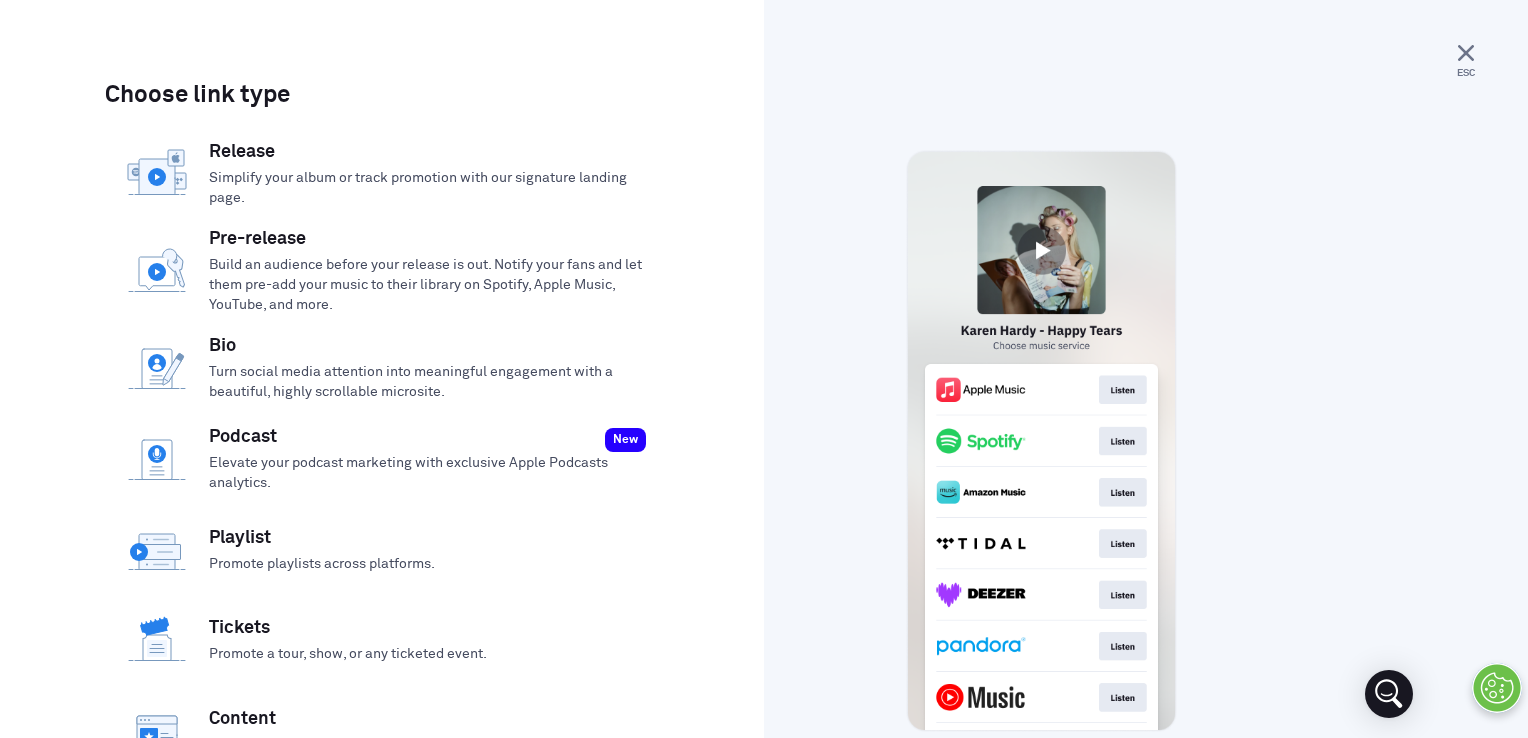 click at bounding box center [1466, 53] 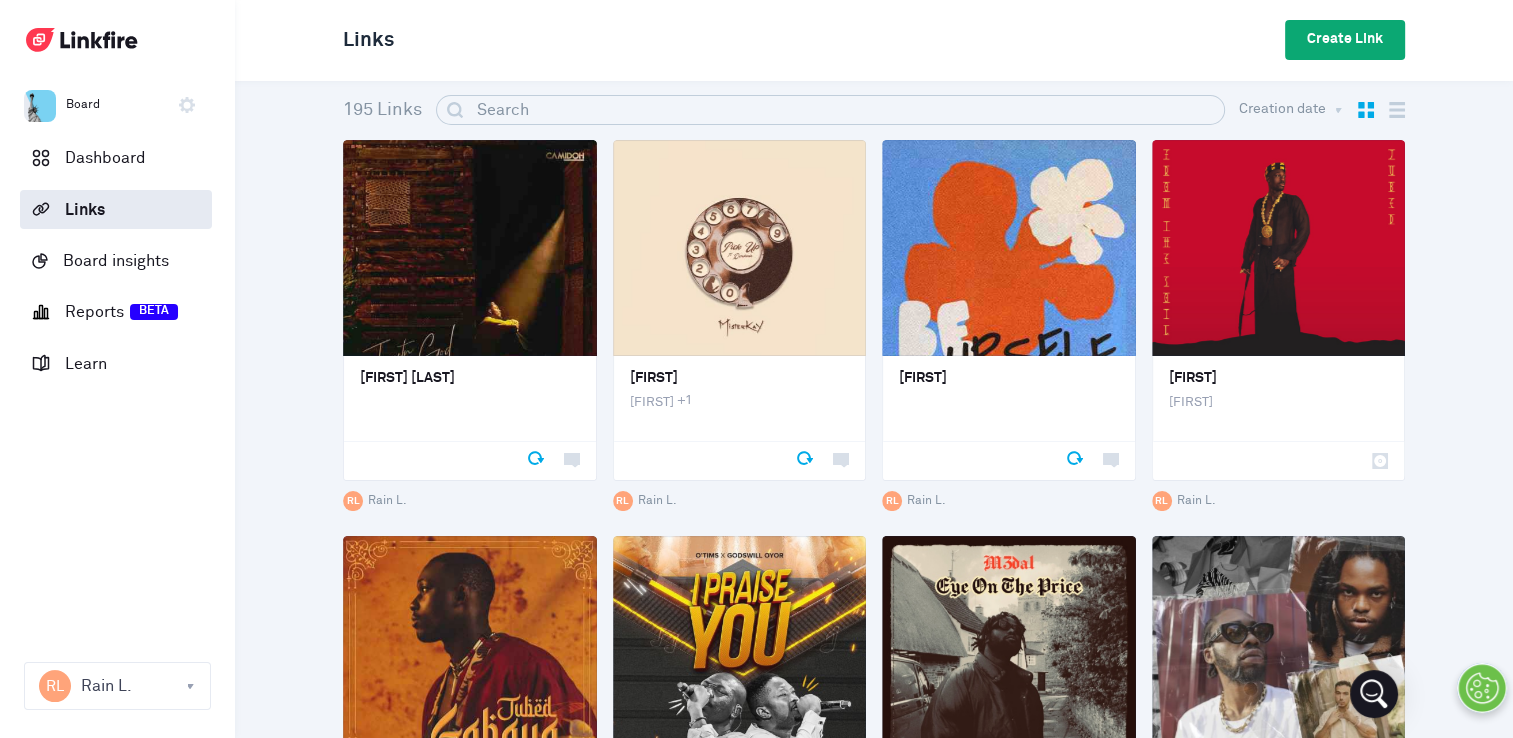 click on "Create Link" at bounding box center (1345, 40) 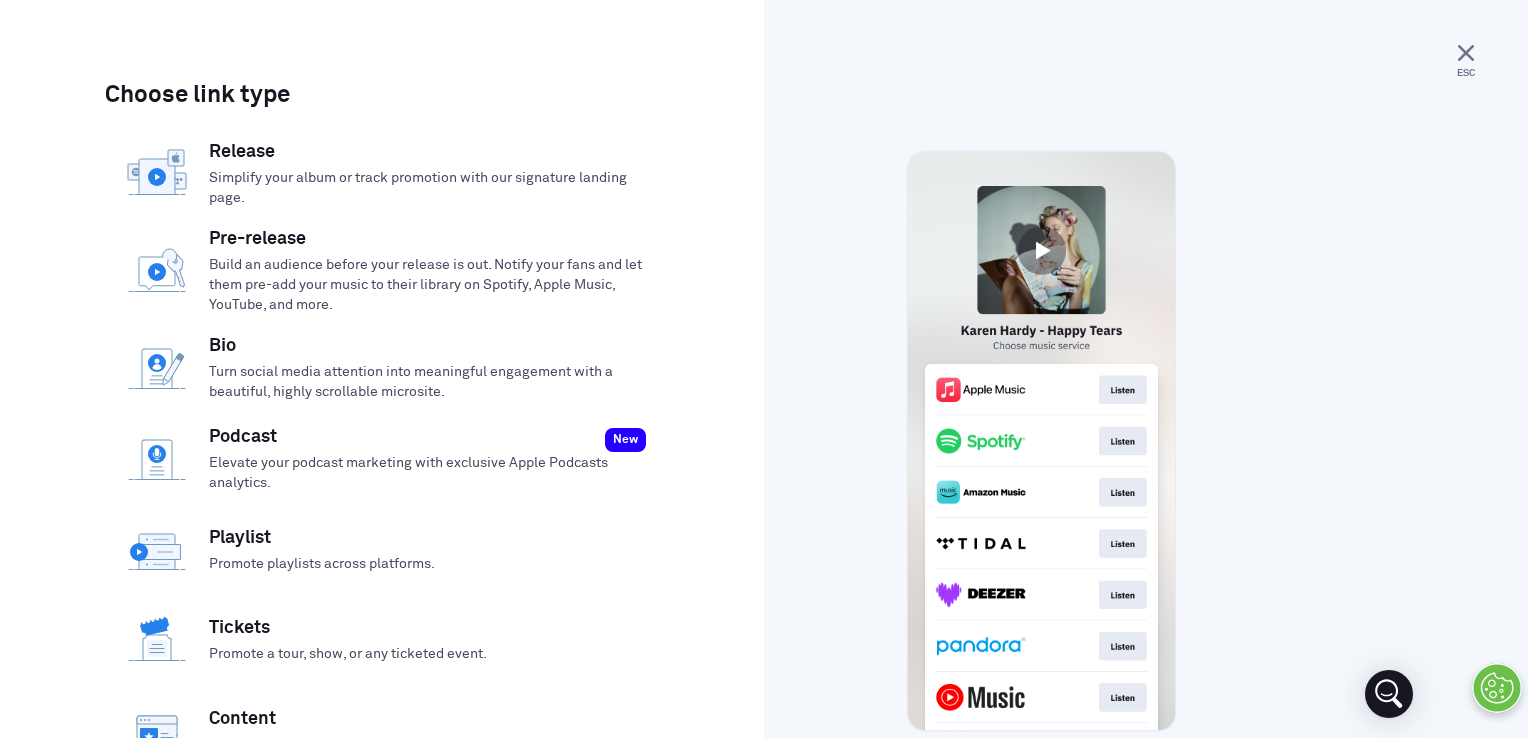 click at bounding box center (1466, 53) 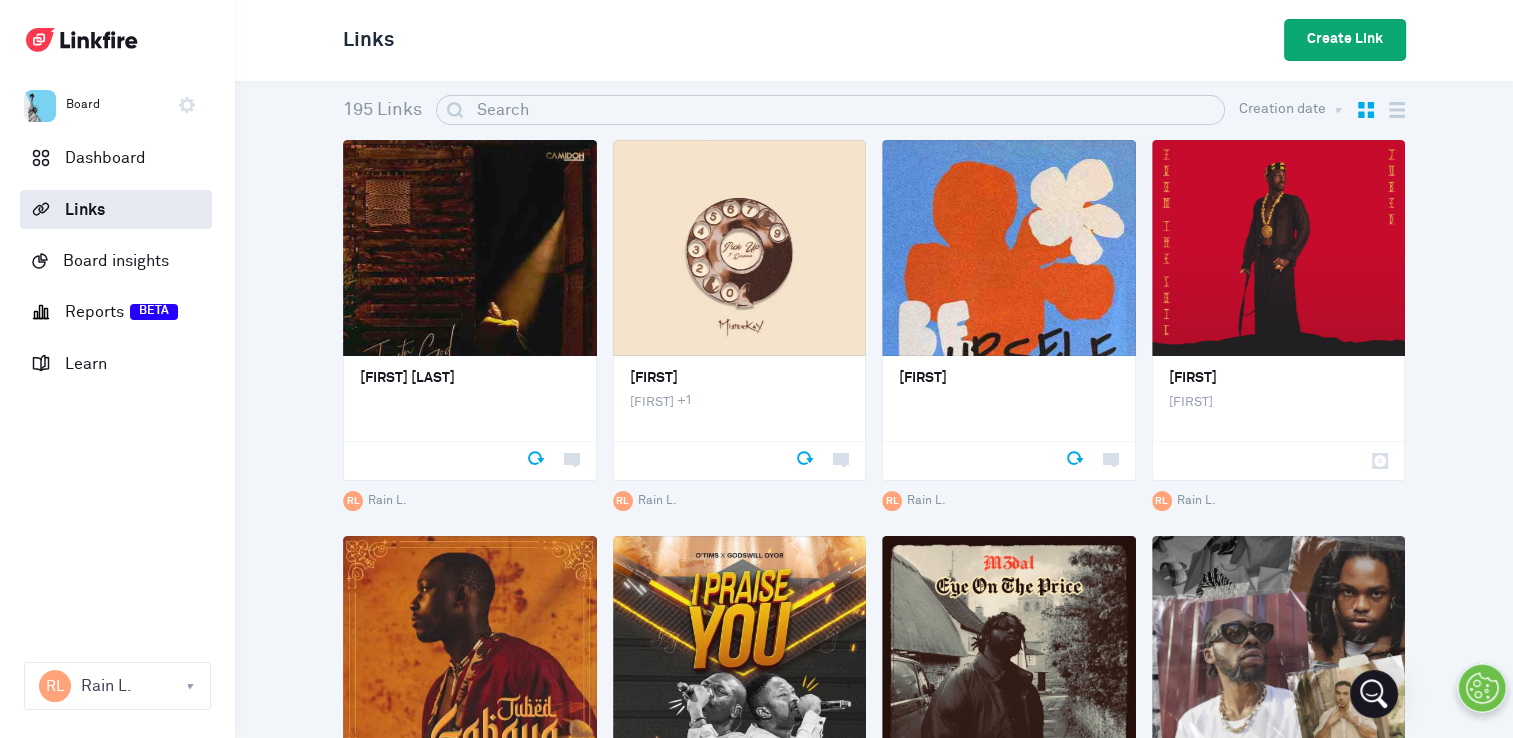 click on "Create Link" at bounding box center (1345, 40) 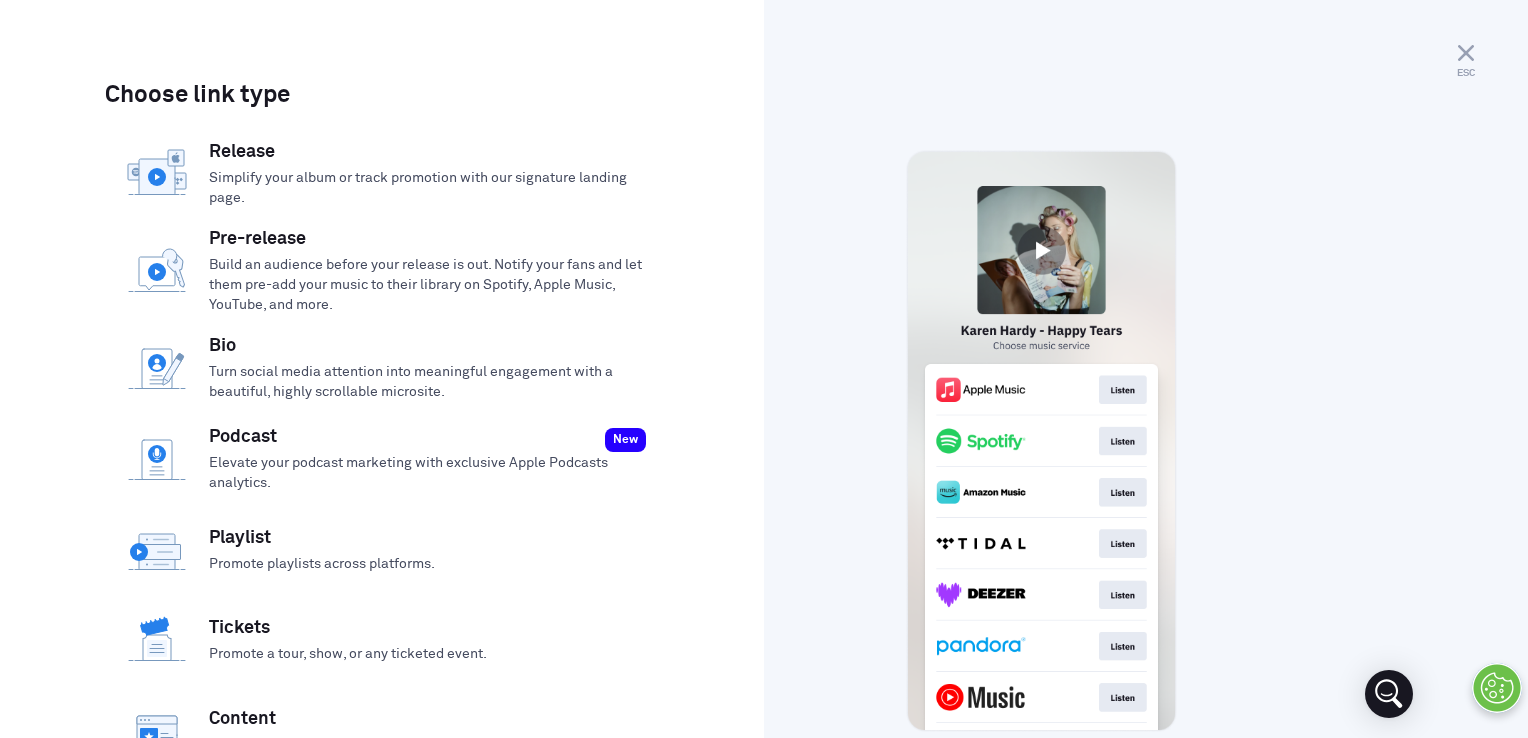 click on "Simplify your album or track promotion with our signature landing page." at bounding box center [428, 188] 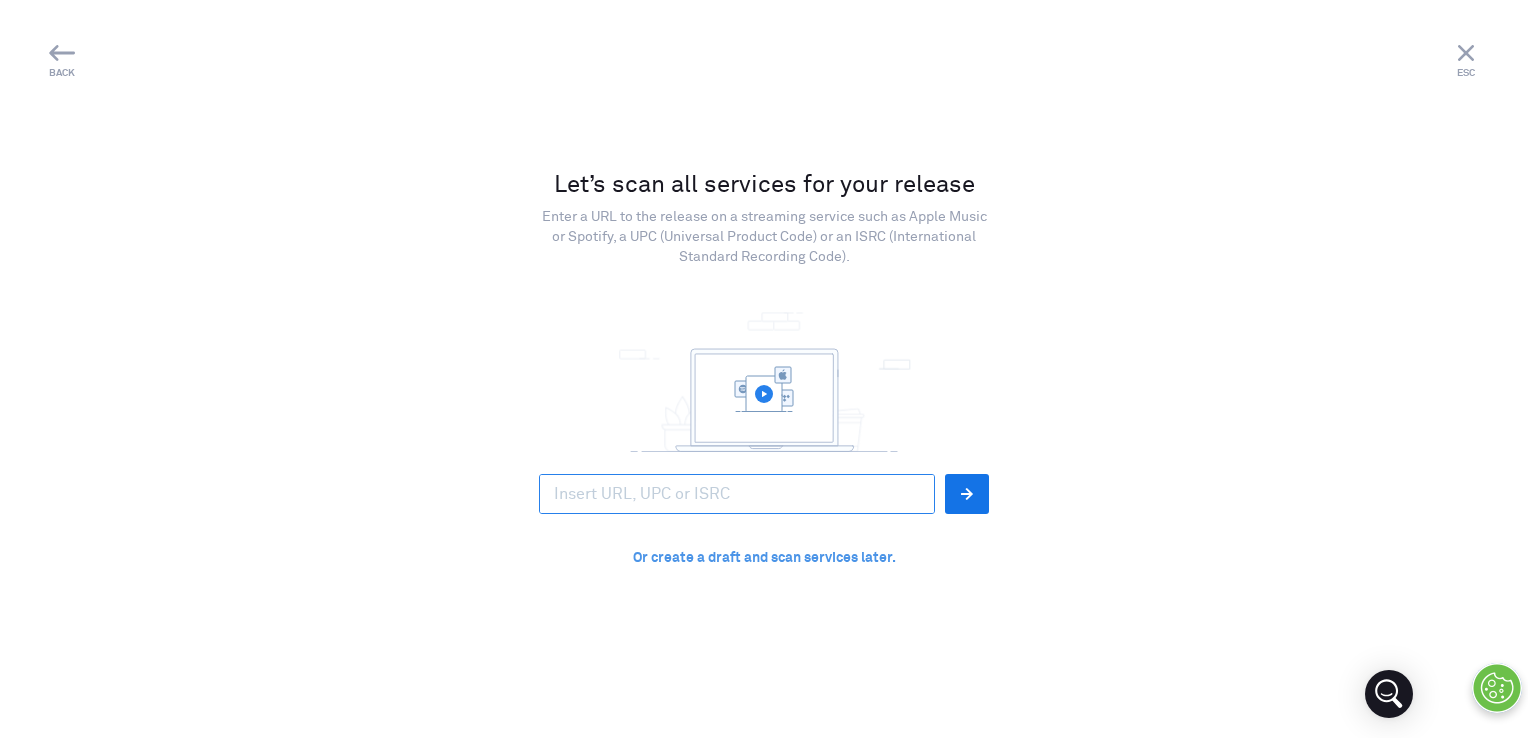 click at bounding box center [737, 494] 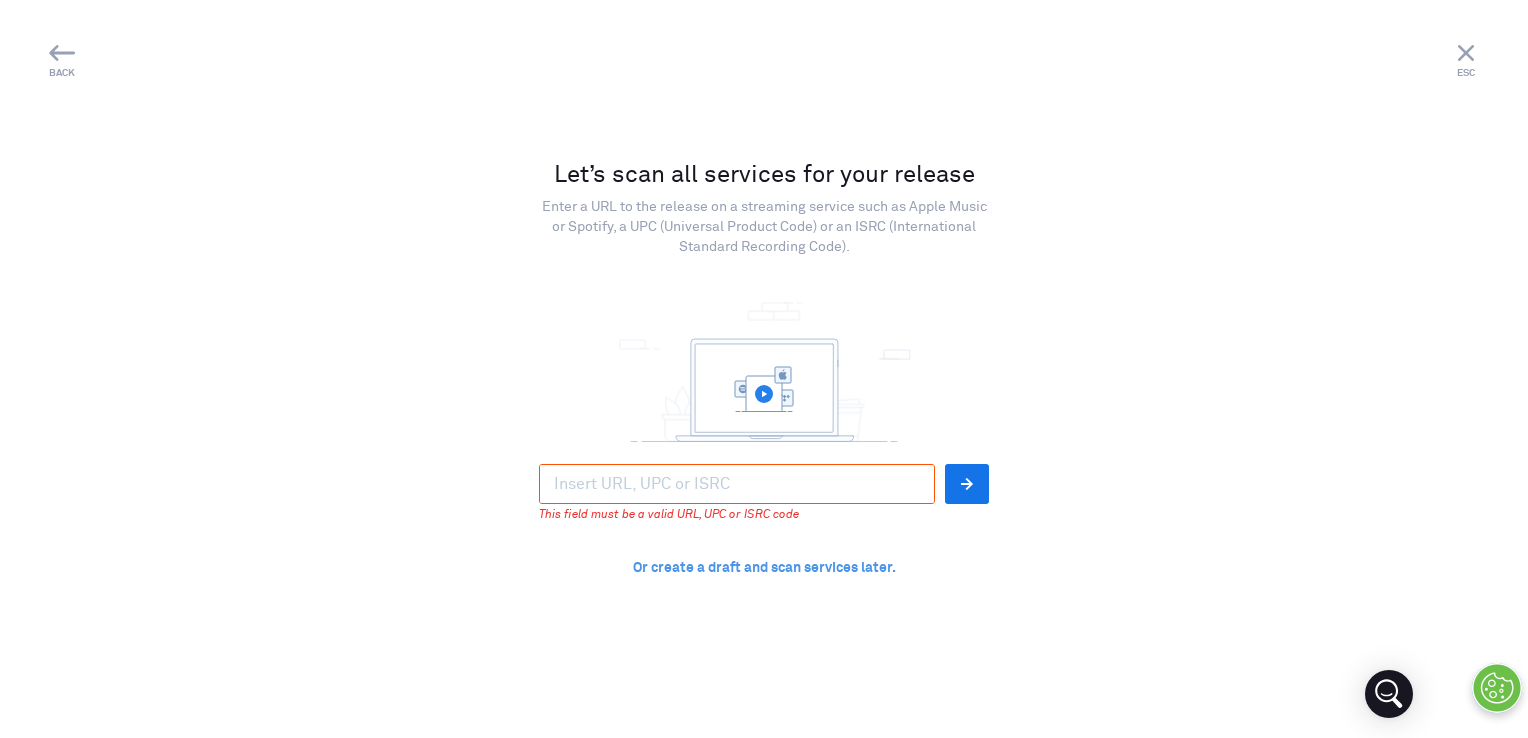 paste on "[NUMBER]" 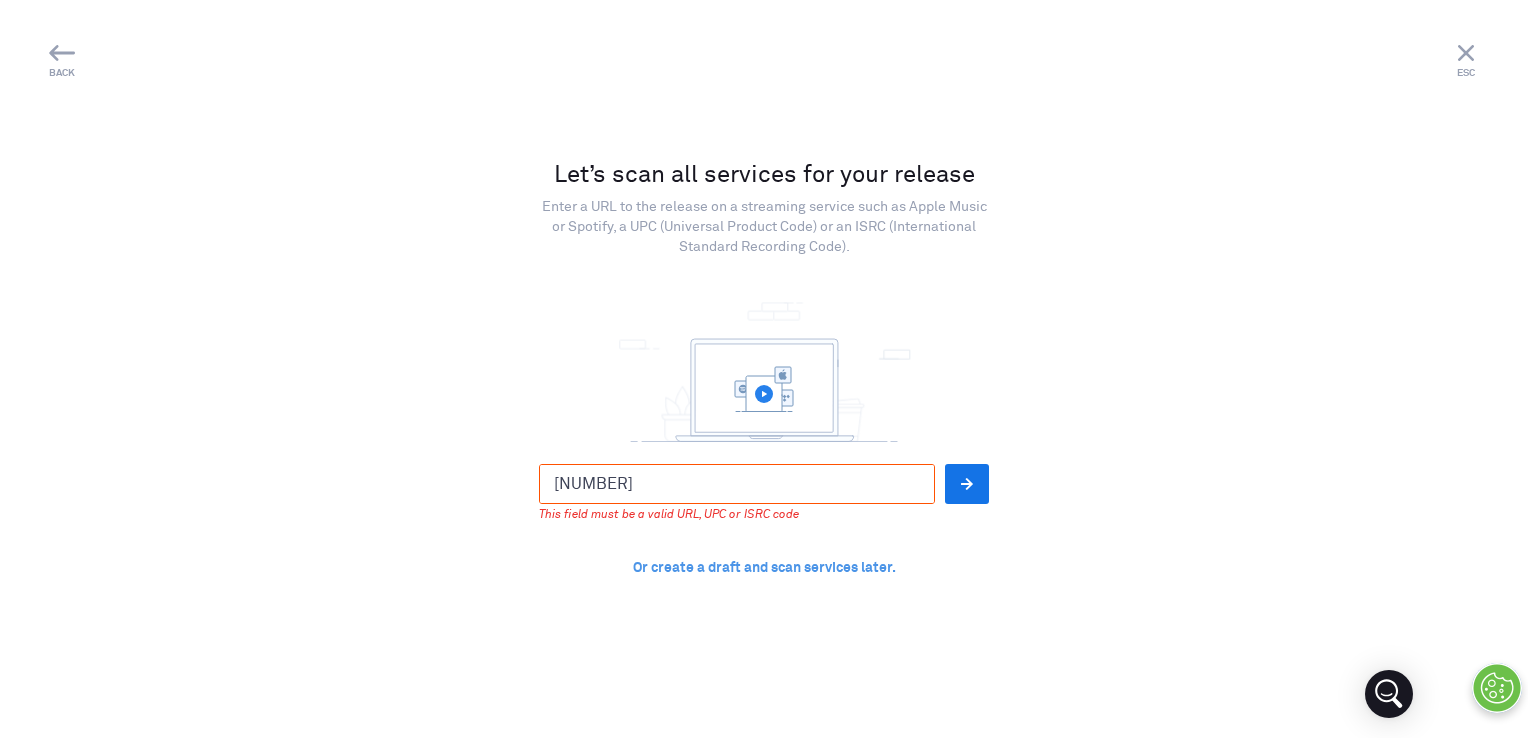 click on "[NUMBER]" at bounding box center (737, 484) 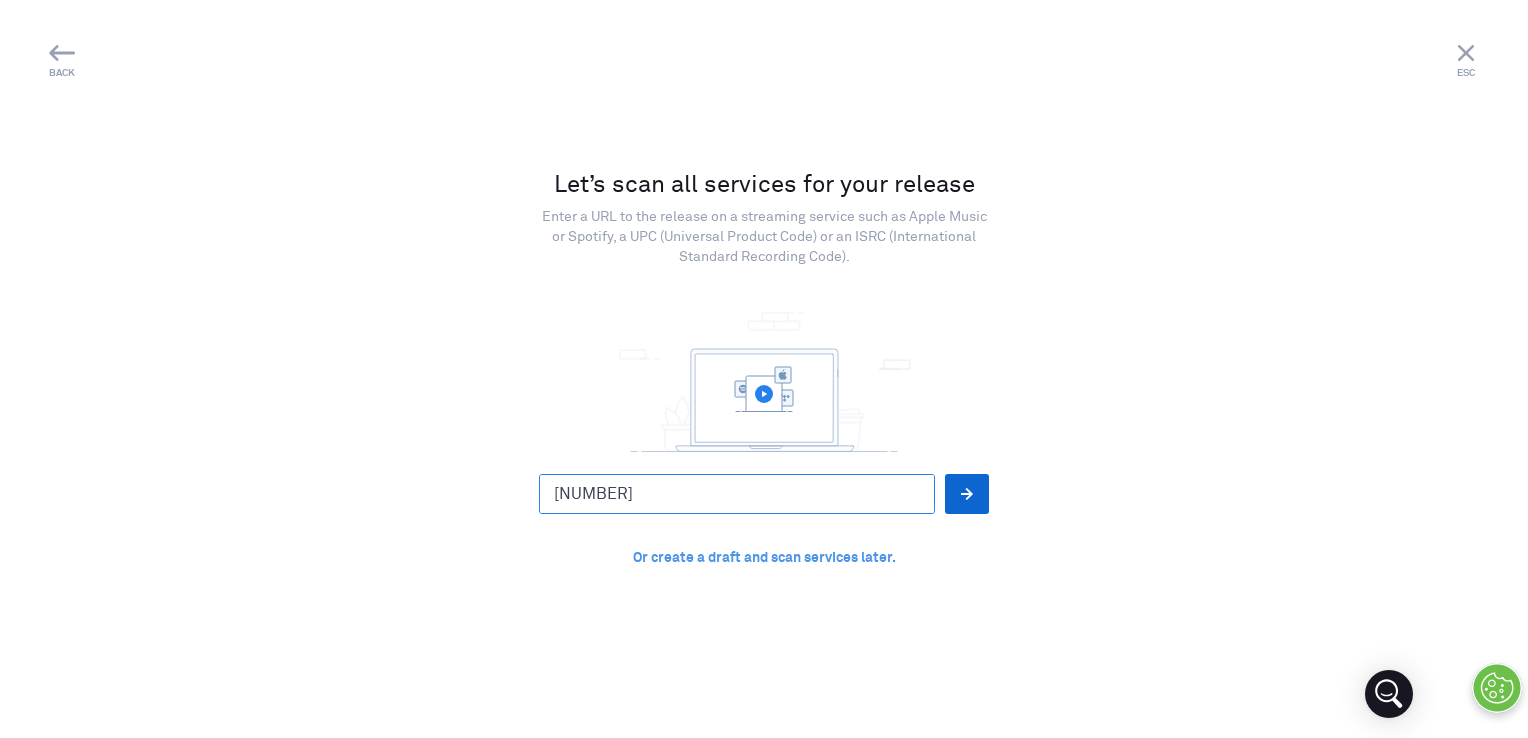 type on "[NUMBER]" 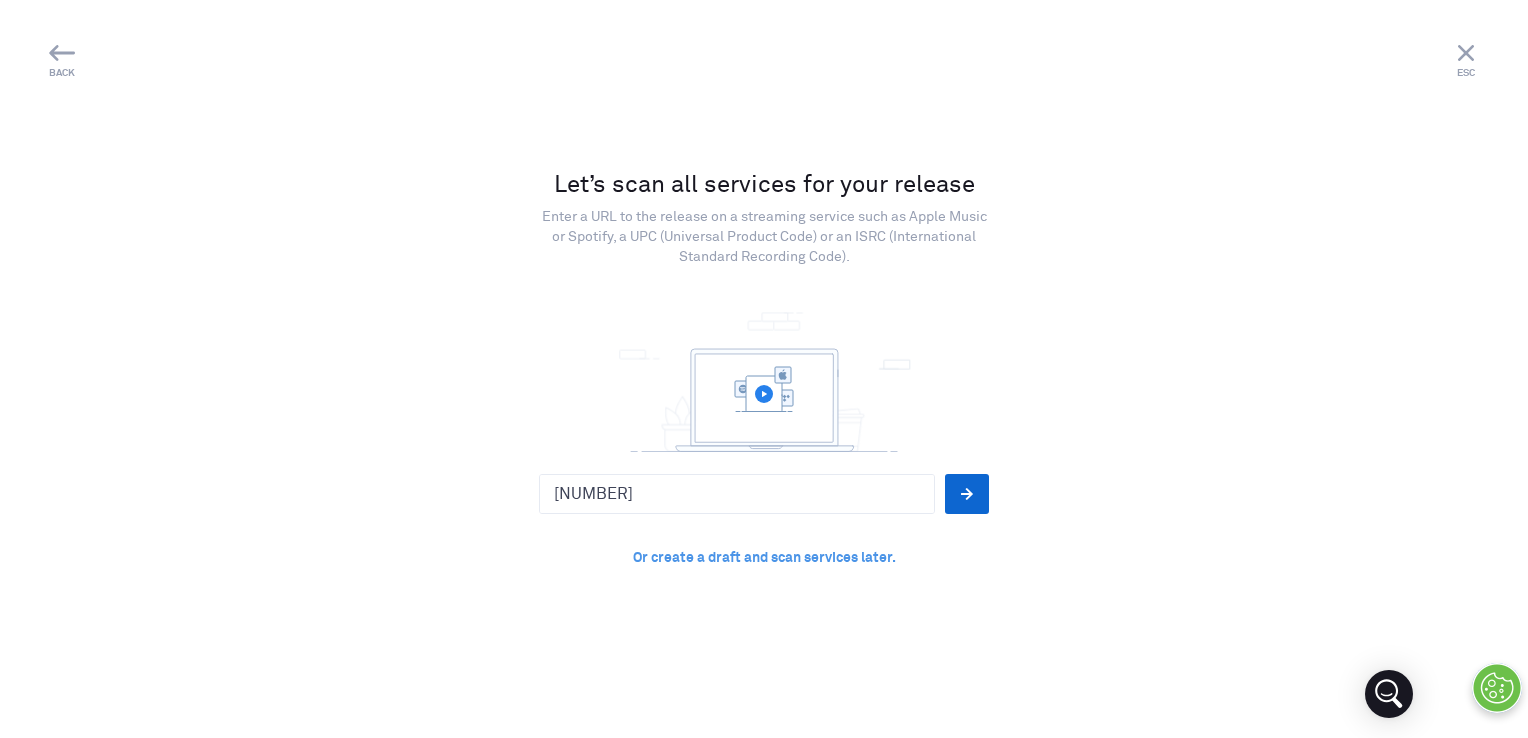 click at bounding box center [967, 494] 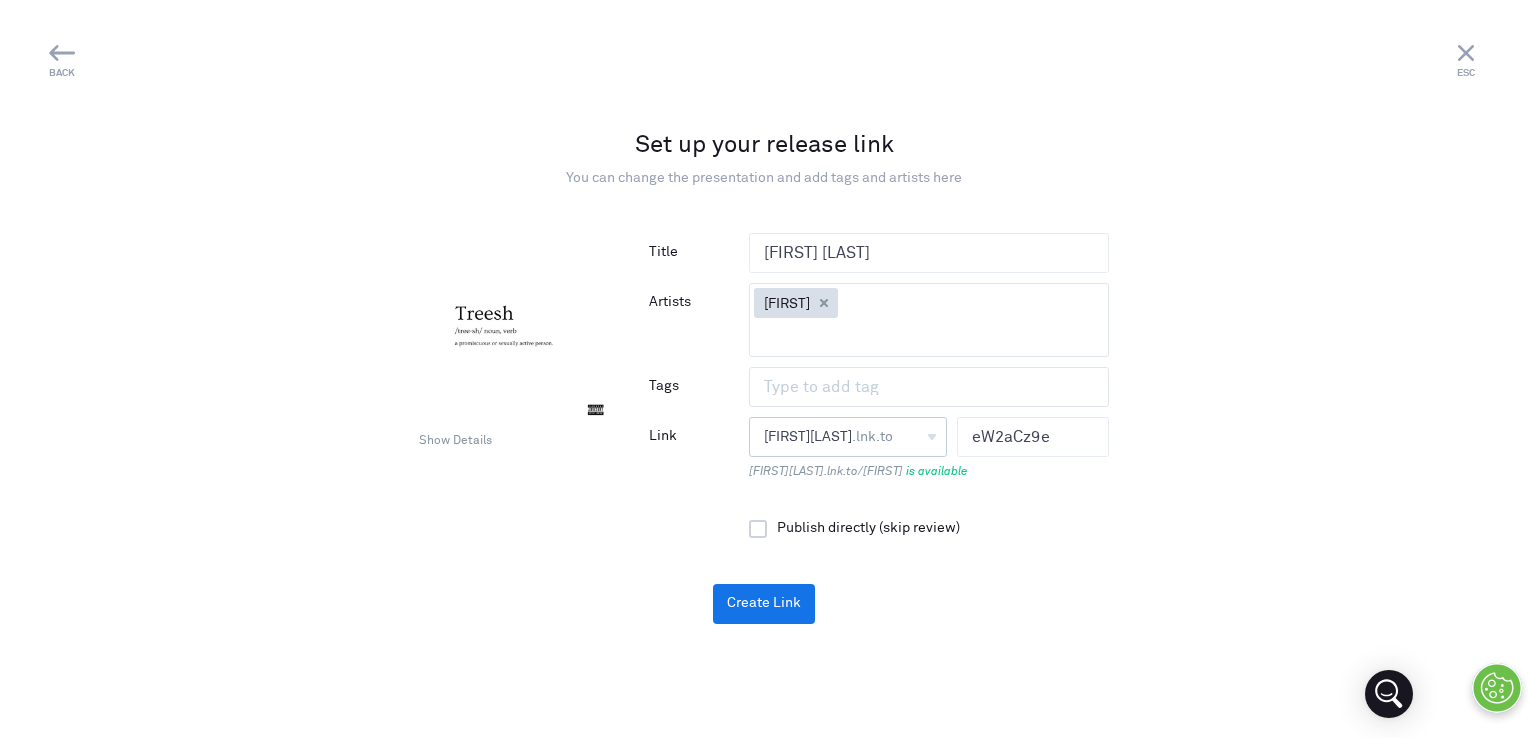 click on "[FIRST][LAST]
.lnk.to
[FIRST][LAST]" at bounding box center (848, 437) 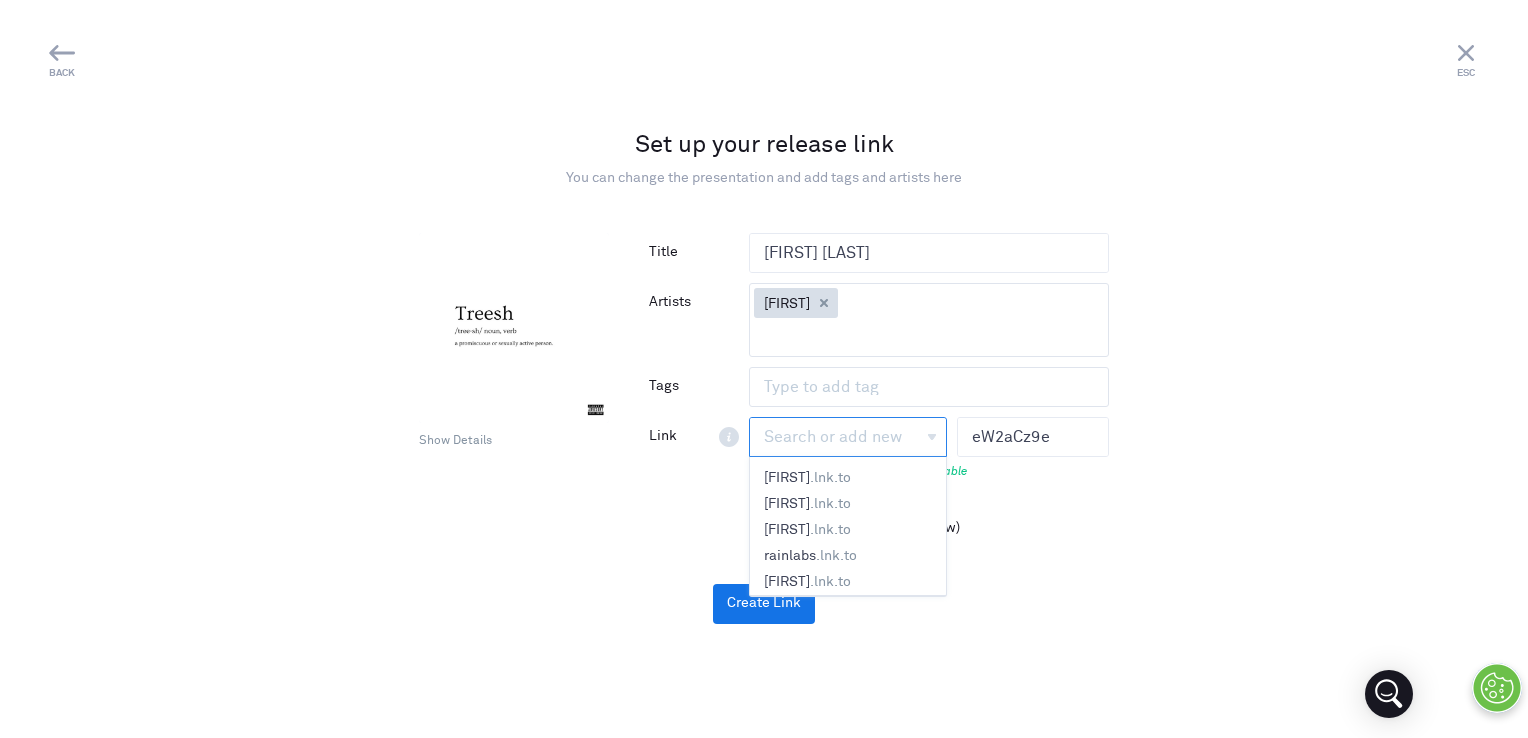 scroll, scrollTop: 188, scrollLeft: 0, axis: vertical 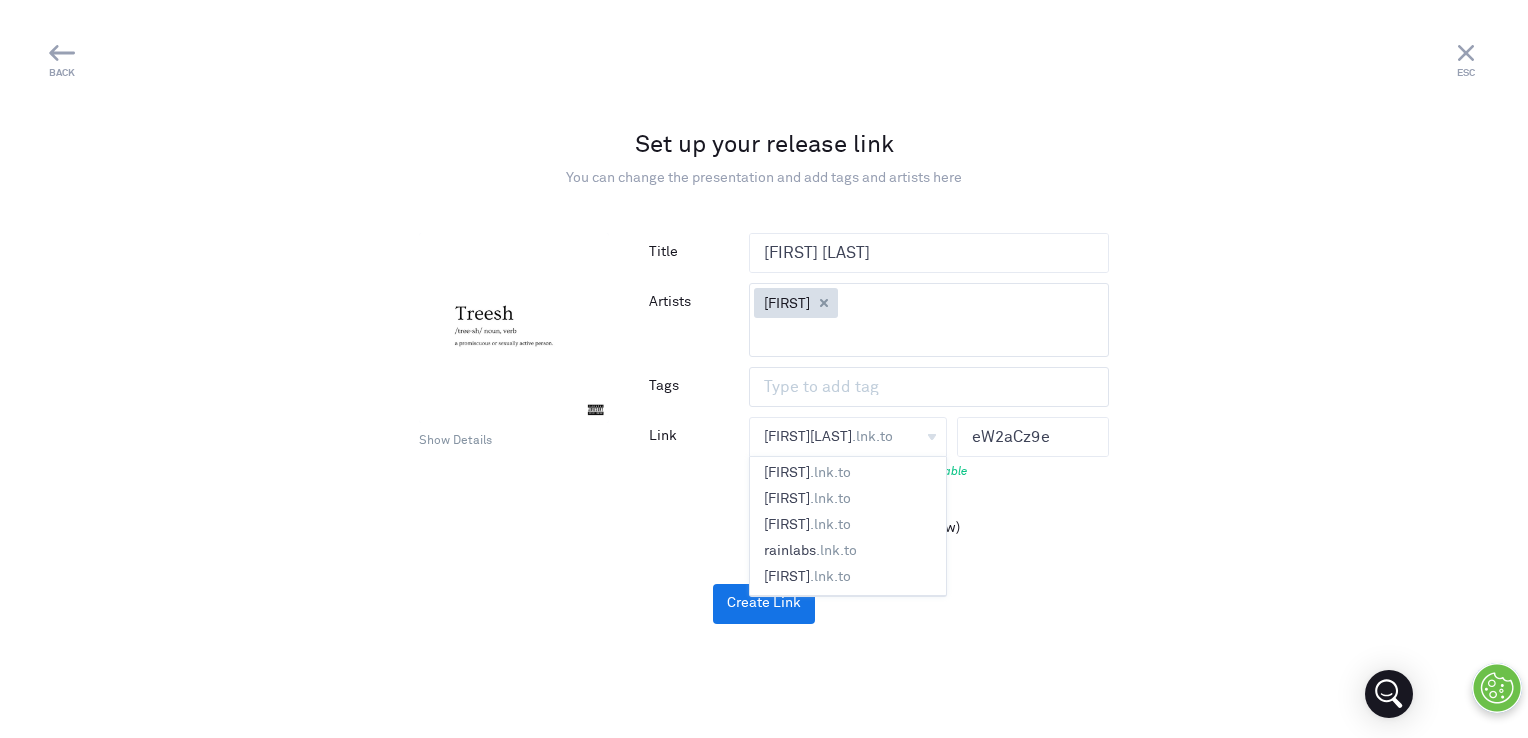 click on ".lnk.to" at bounding box center (836, 551) 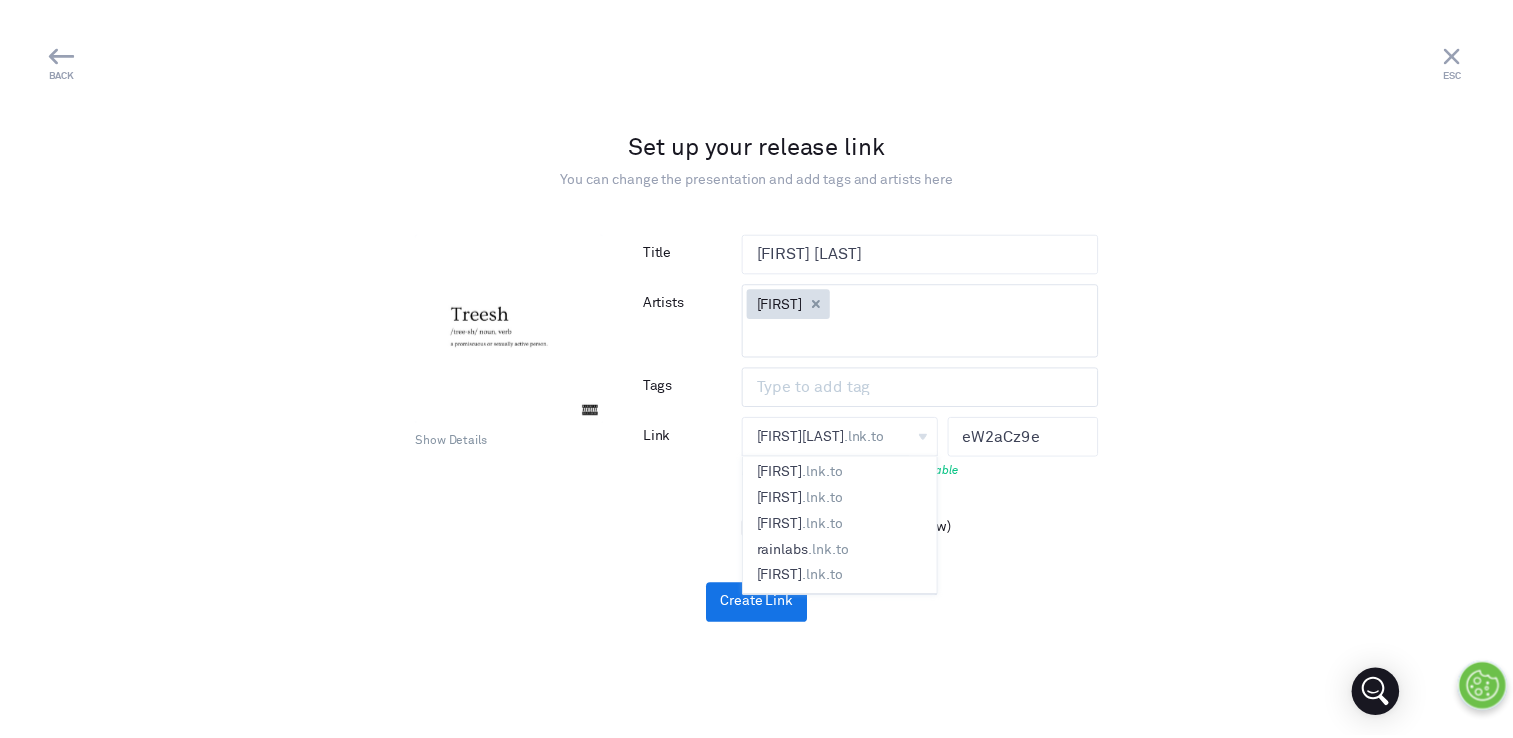 scroll, scrollTop: 0, scrollLeft: 0, axis: both 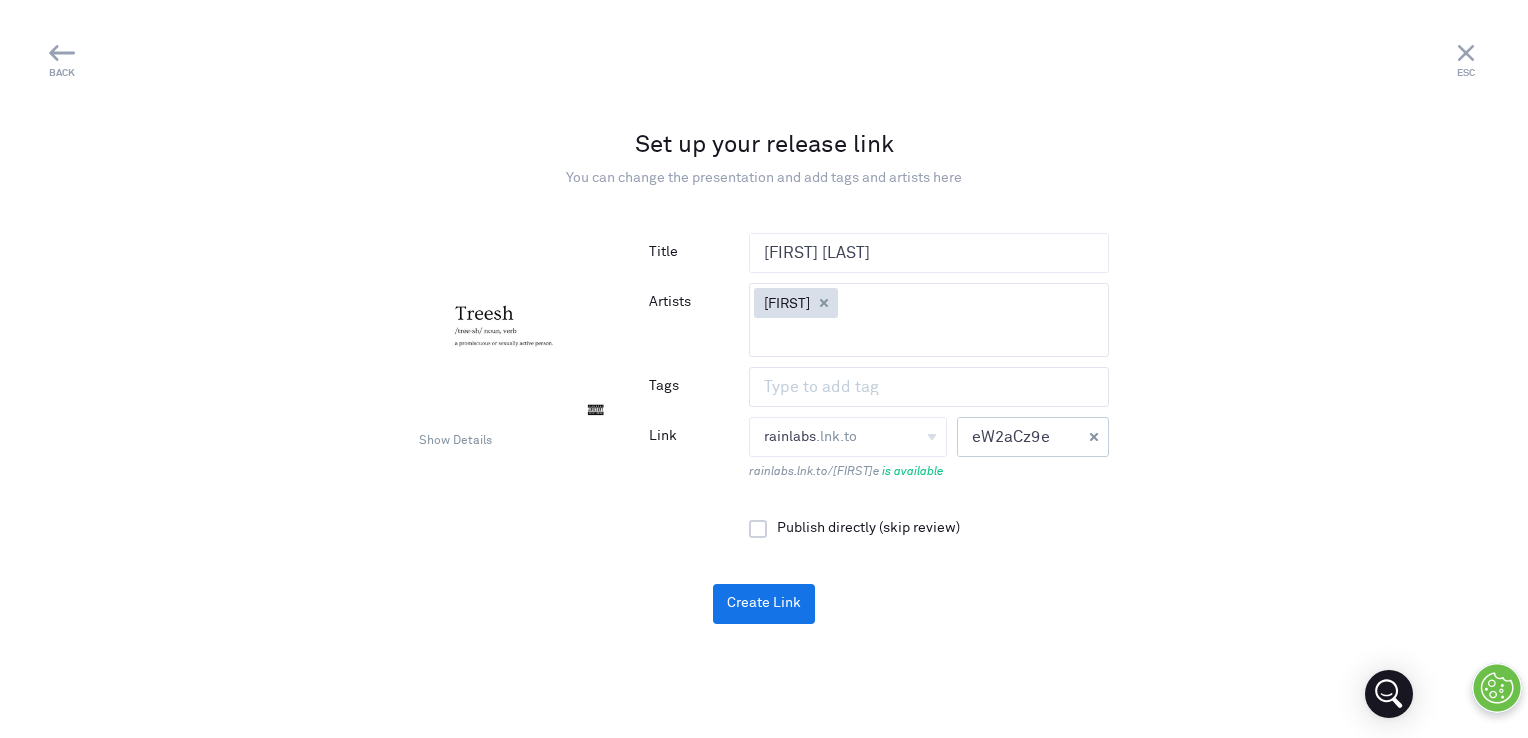 click on "eW2aCz9e" at bounding box center (1019, 437) 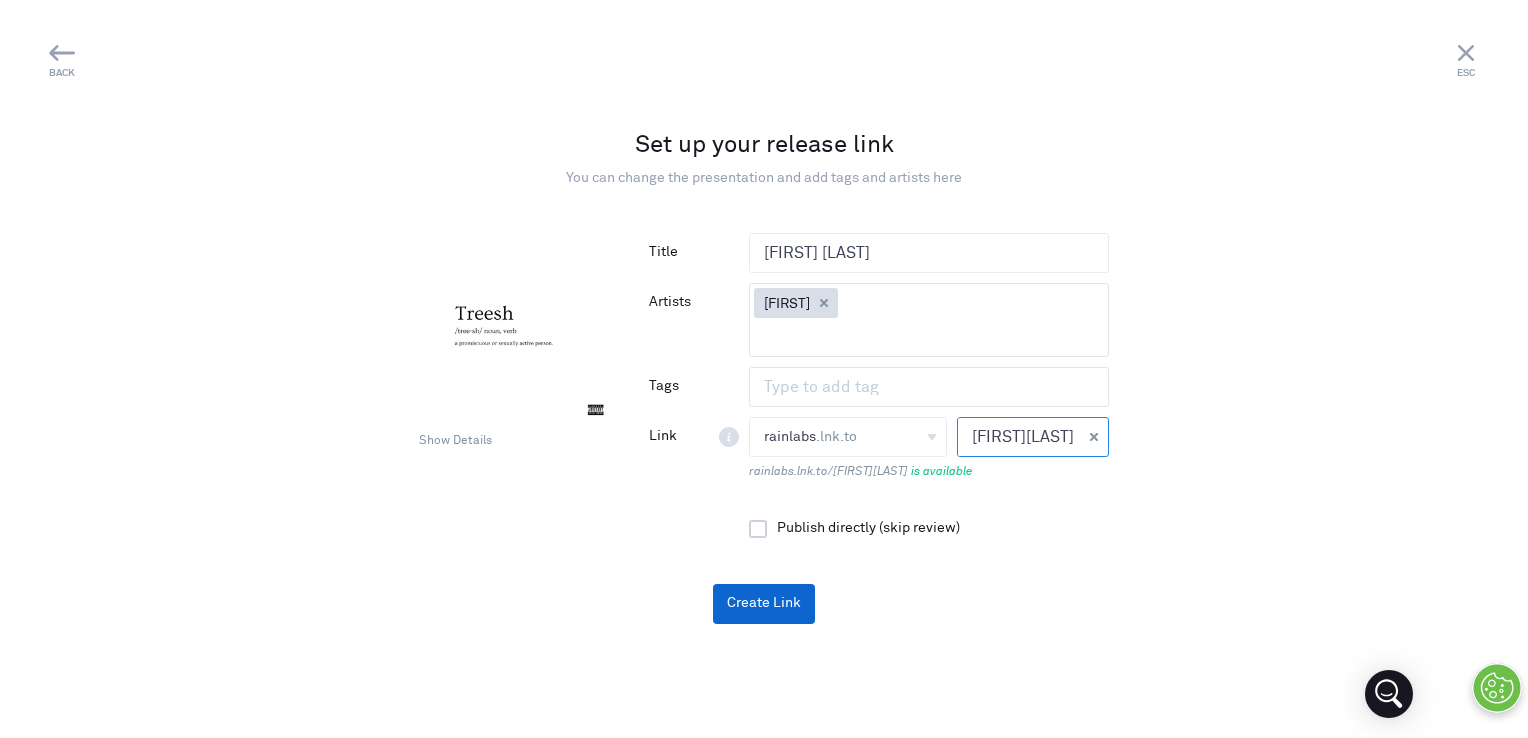 type on "[FIRST][LAST]" 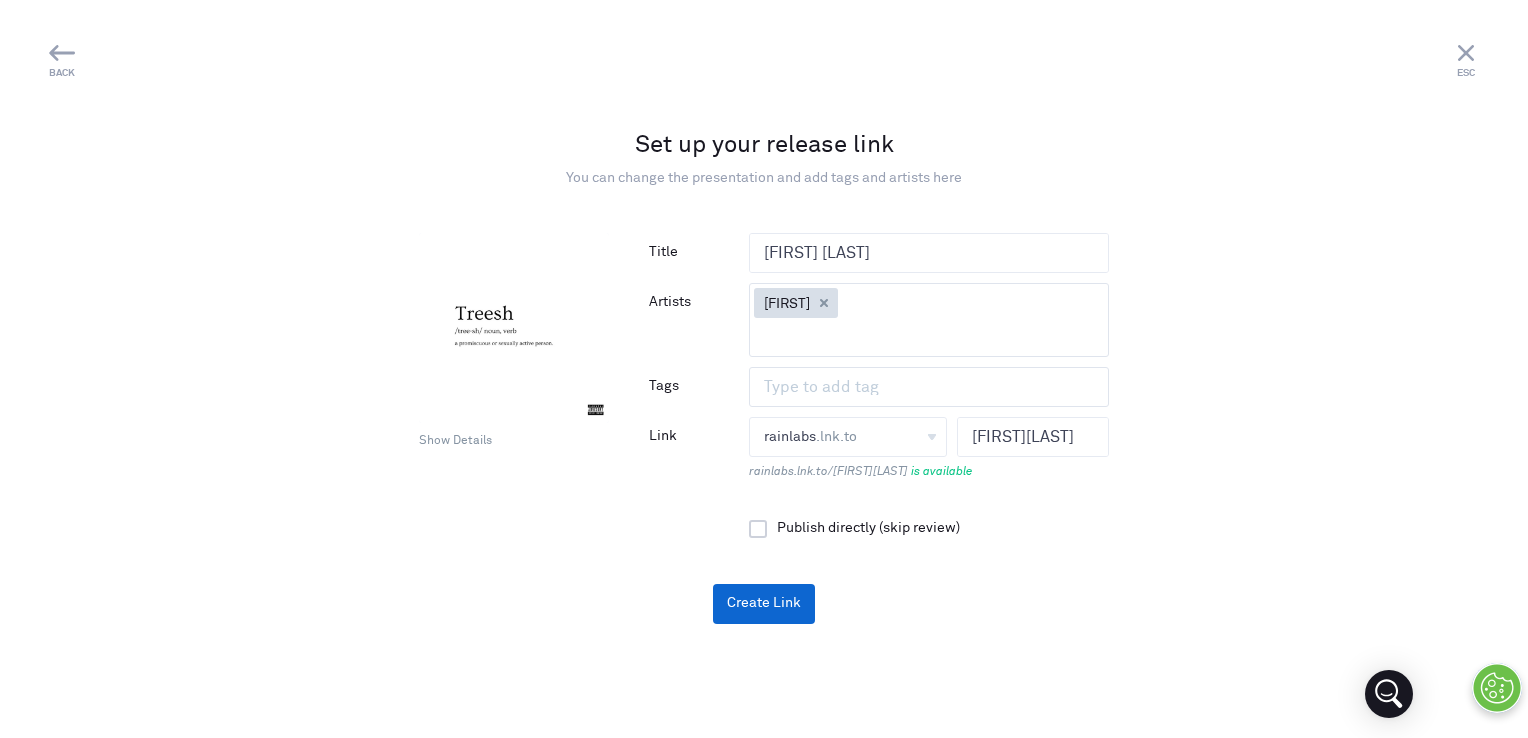 click on "Create Link" at bounding box center [764, 604] 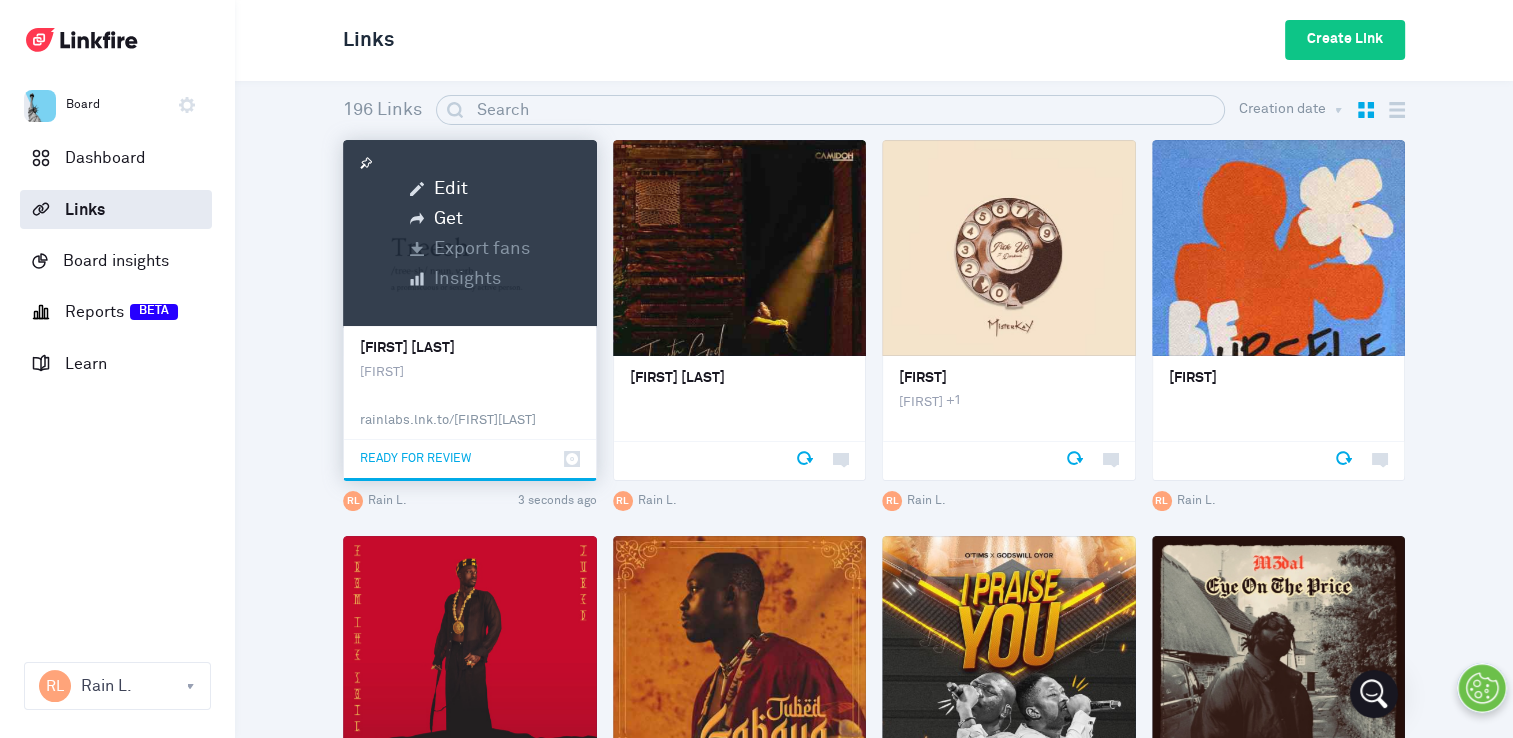 click on "Ready for review" at bounding box center [415, 459] 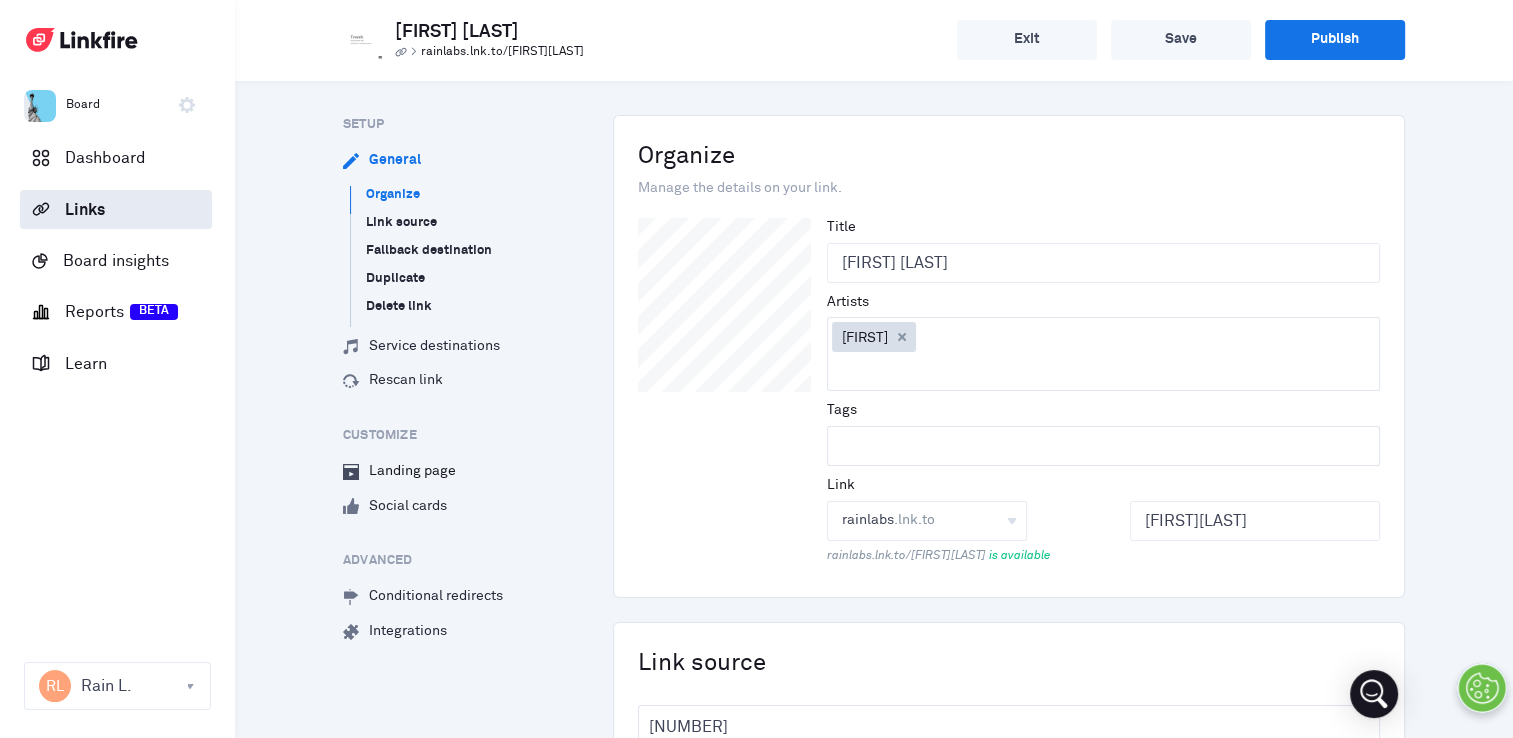 click on "Landing page" at bounding box center (399, 472) 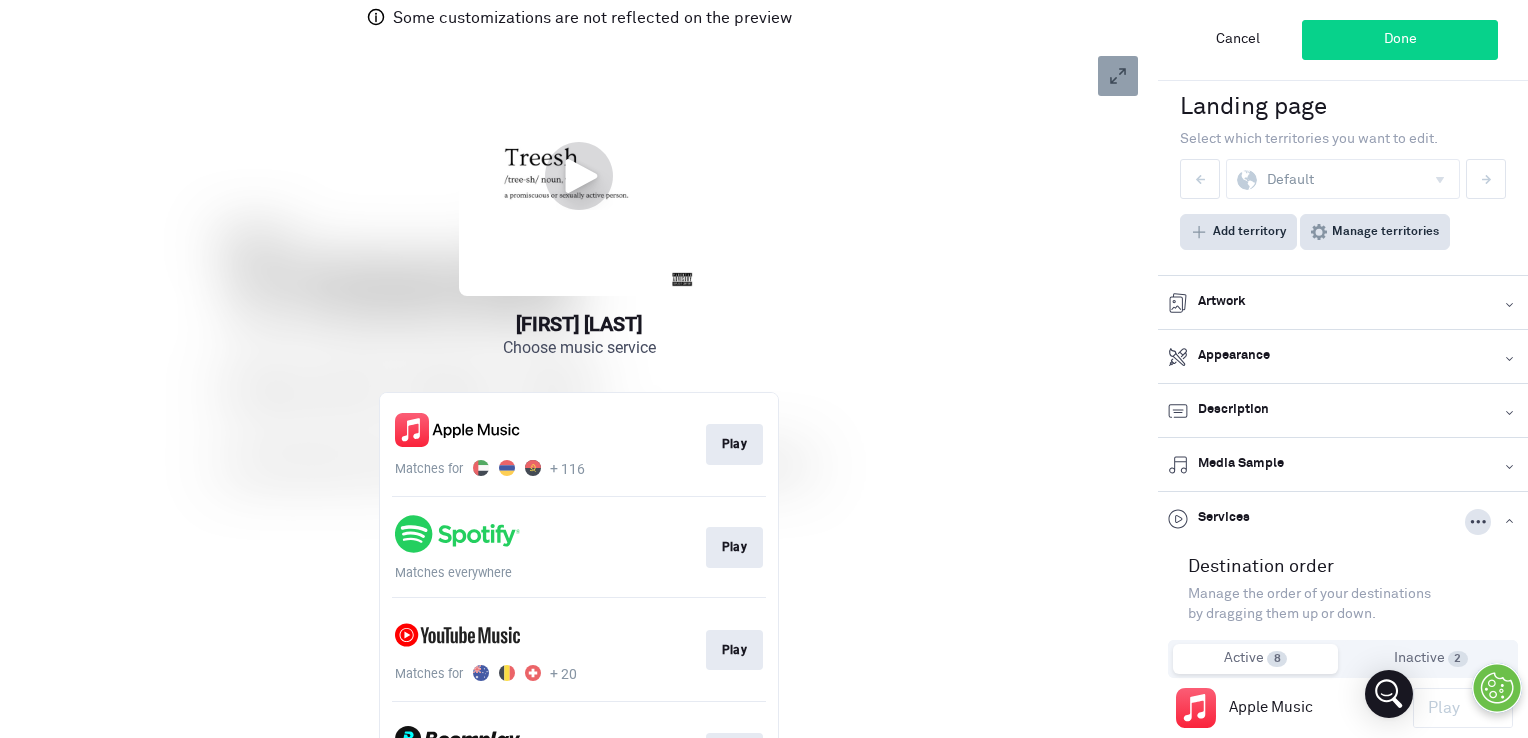 click on "Manage territories" at bounding box center (1385, 232) 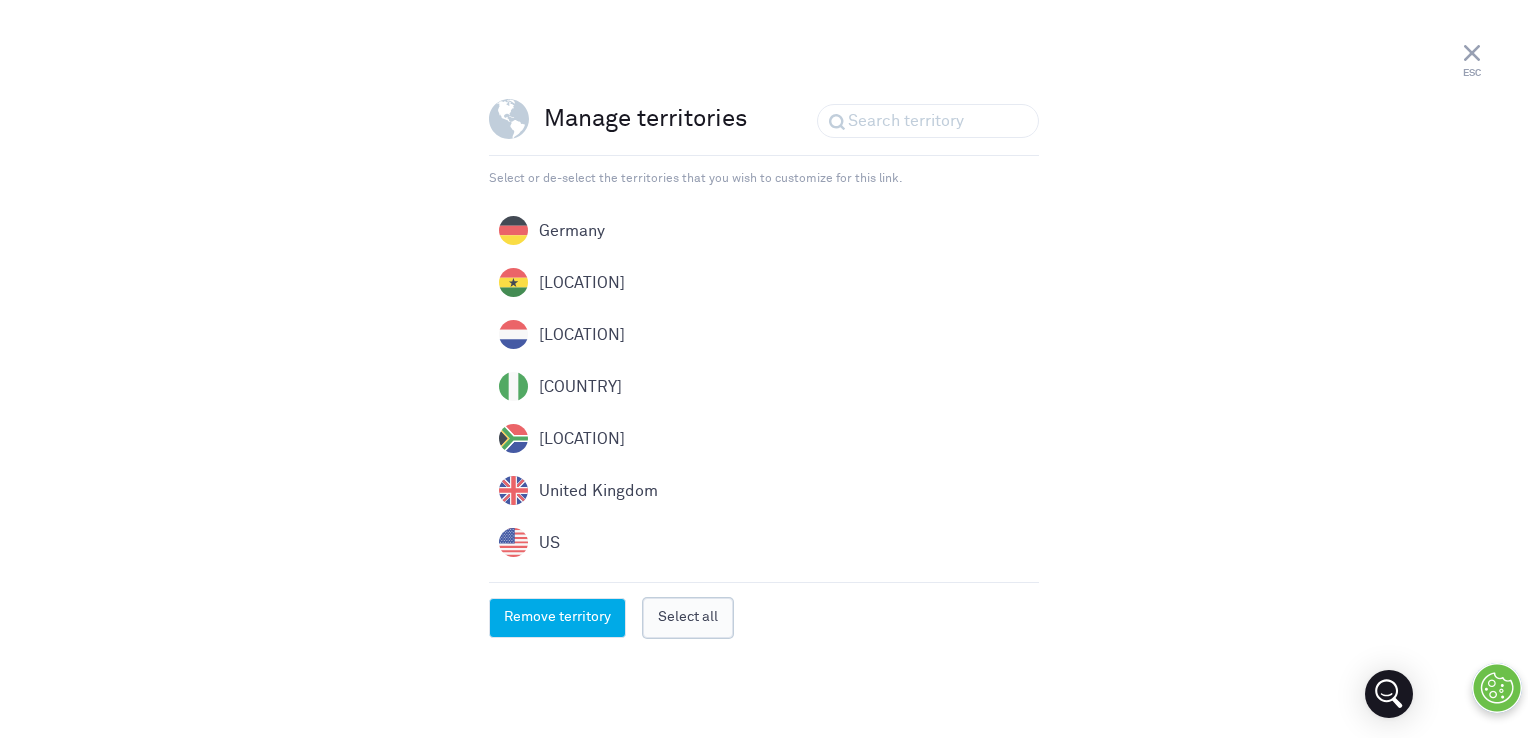 click on "Select all" at bounding box center [688, 618] 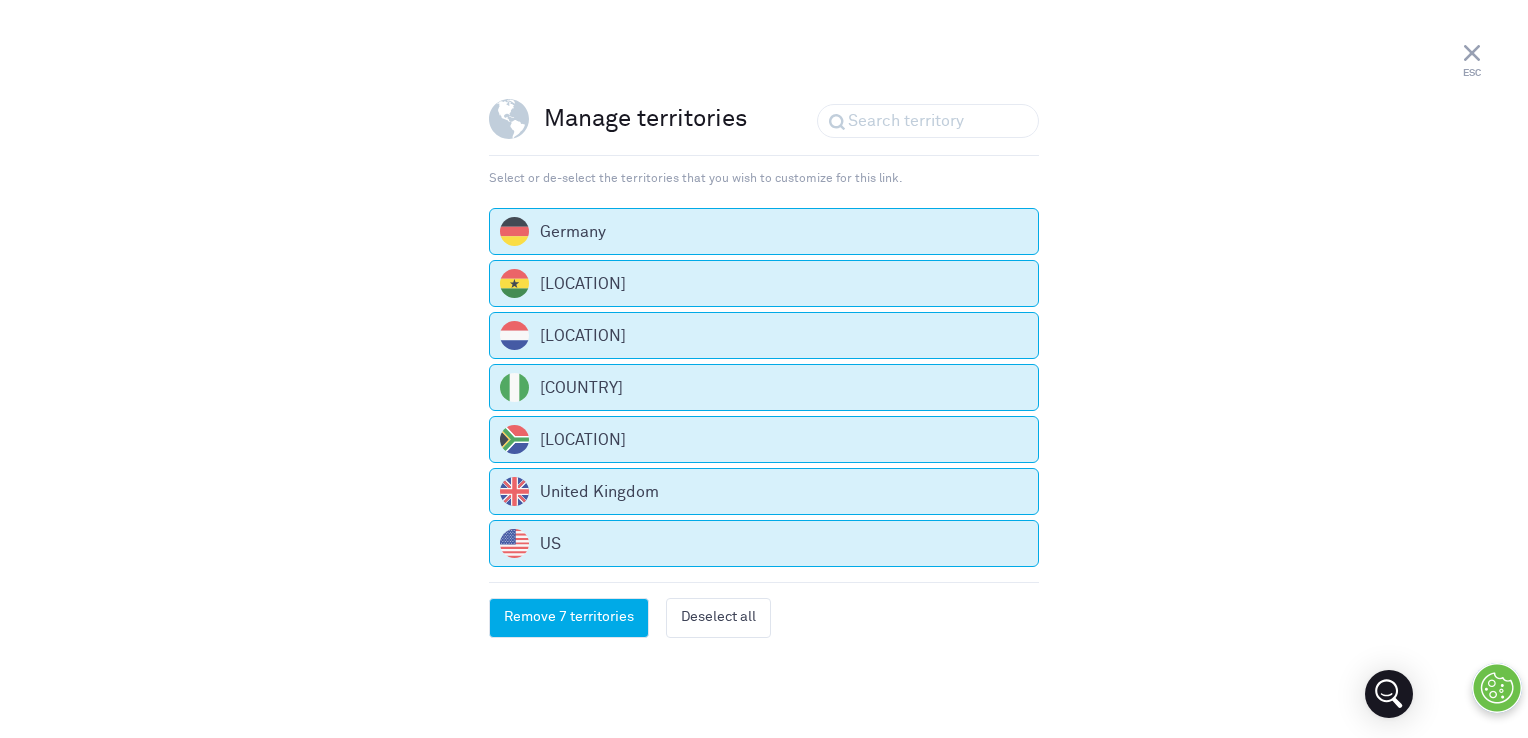 click on "Remove 7 territories" at bounding box center [569, 618] 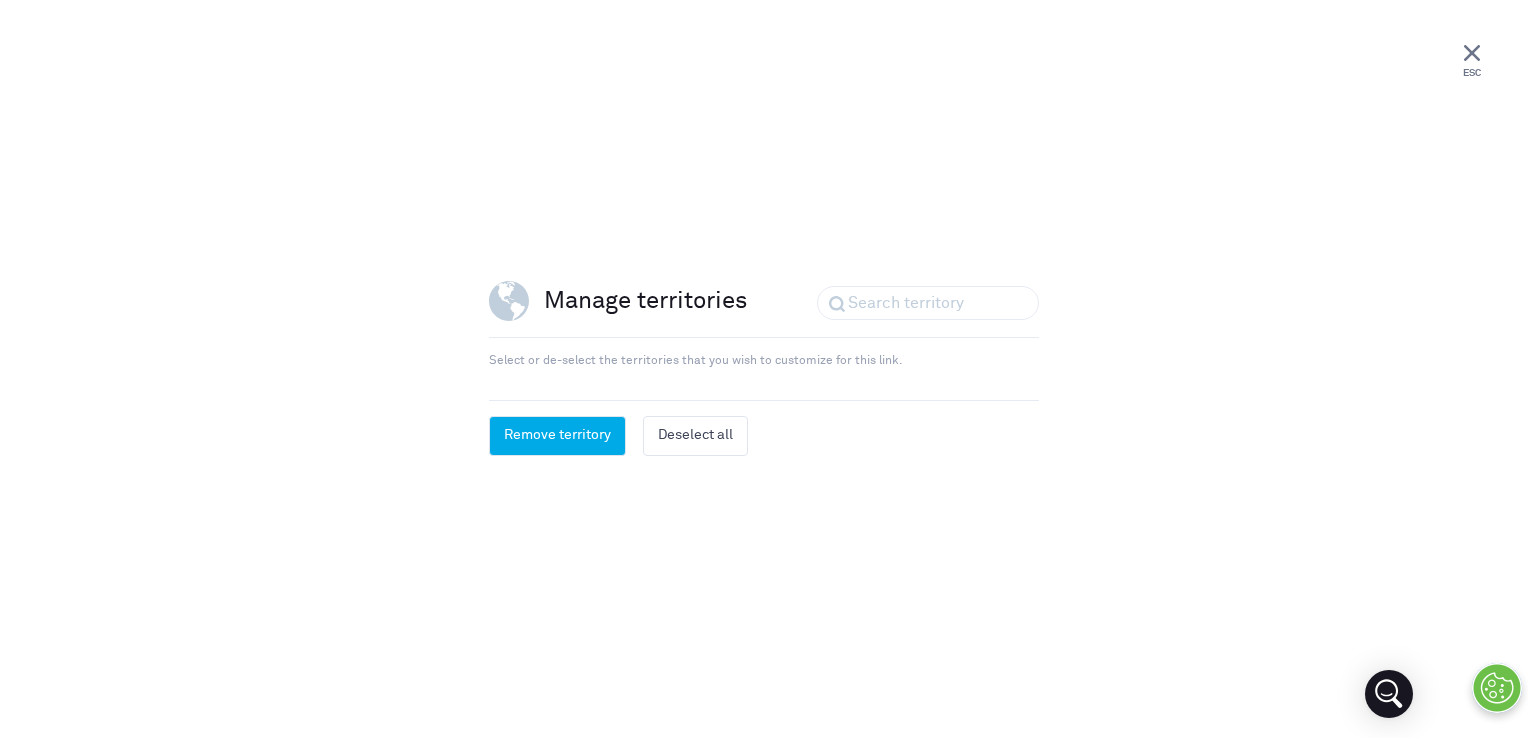 click at bounding box center (1472, 53) 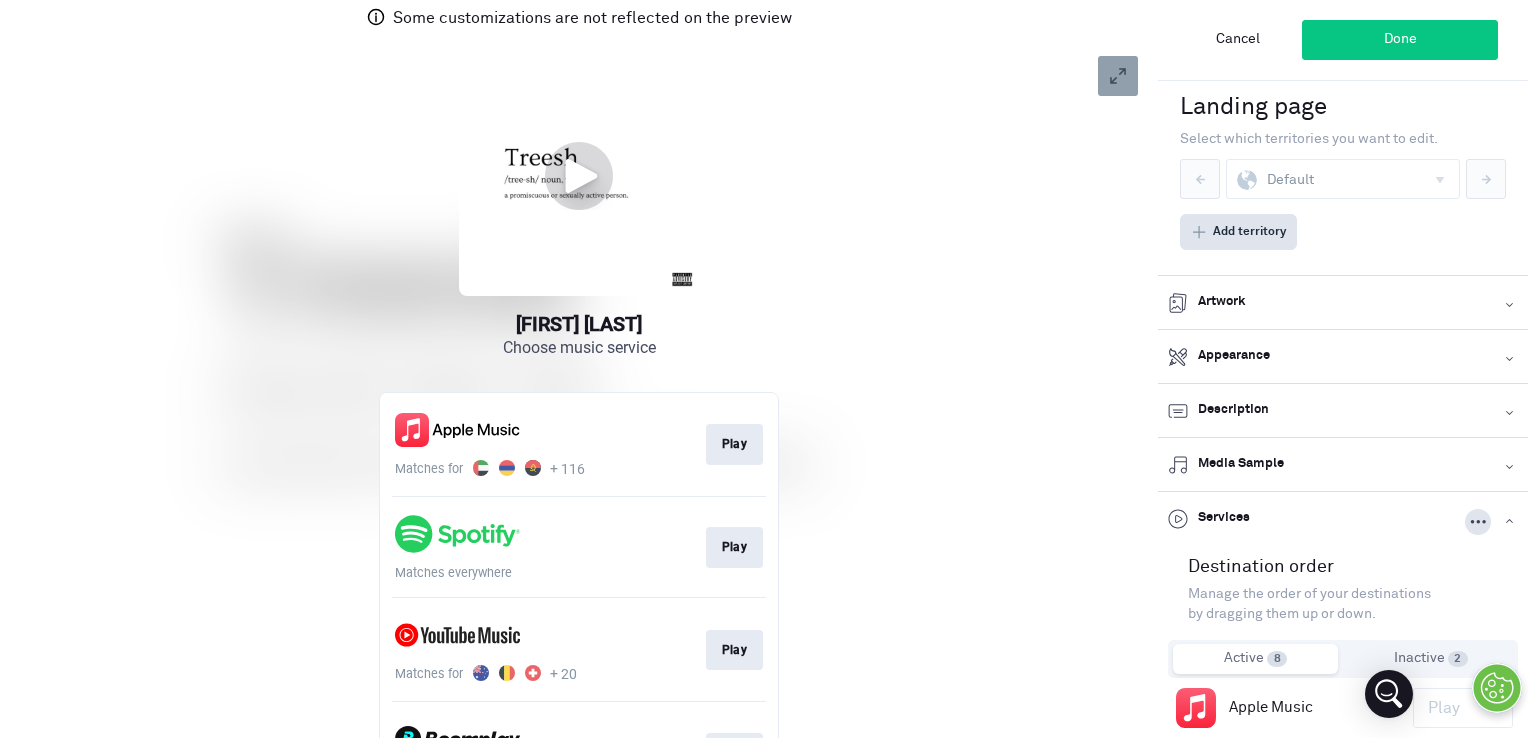 click on "Done" at bounding box center (1400, 40) 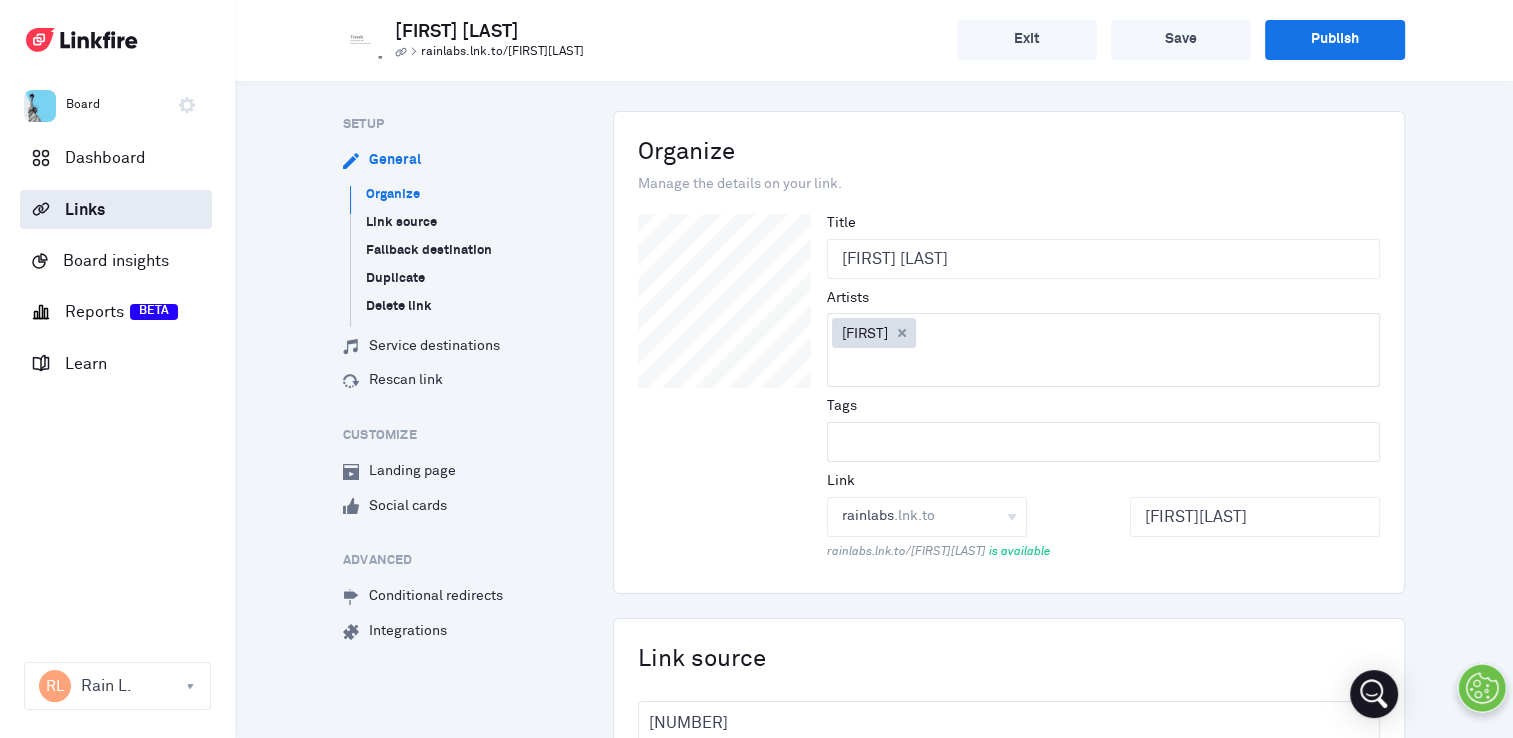 scroll, scrollTop: 4, scrollLeft: 0, axis: vertical 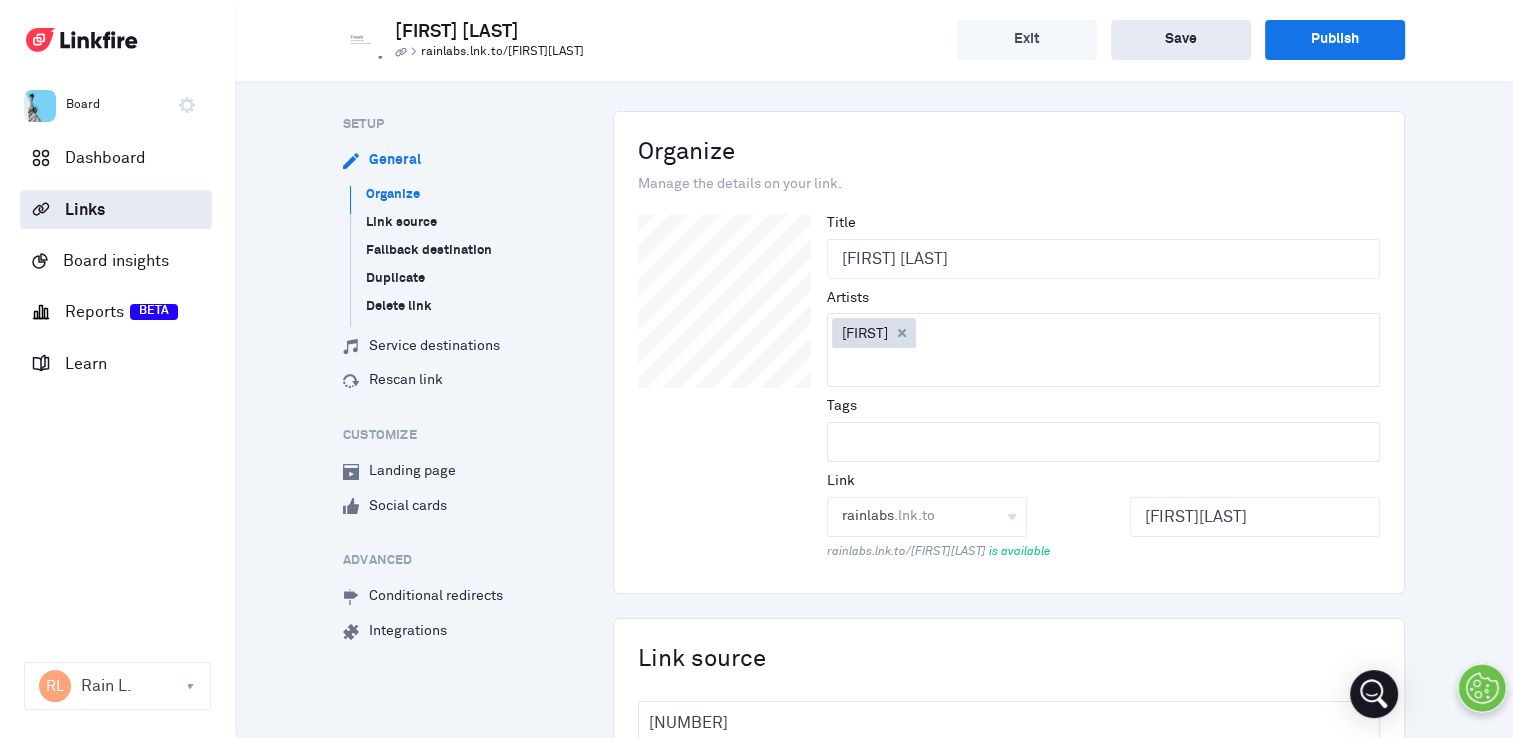 click on "Save" at bounding box center [1181, 40] 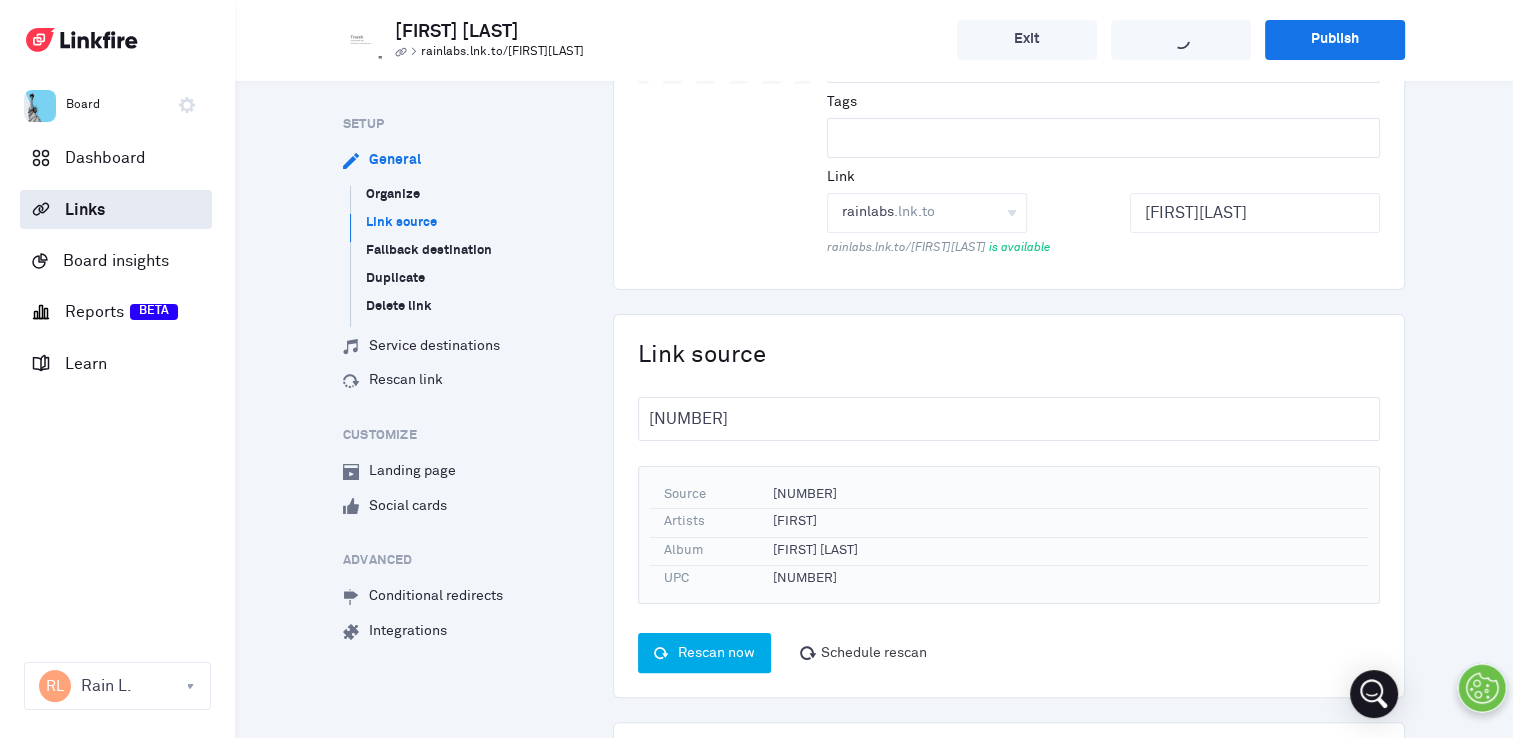 scroll, scrollTop: 310, scrollLeft: 0, axis: vertical 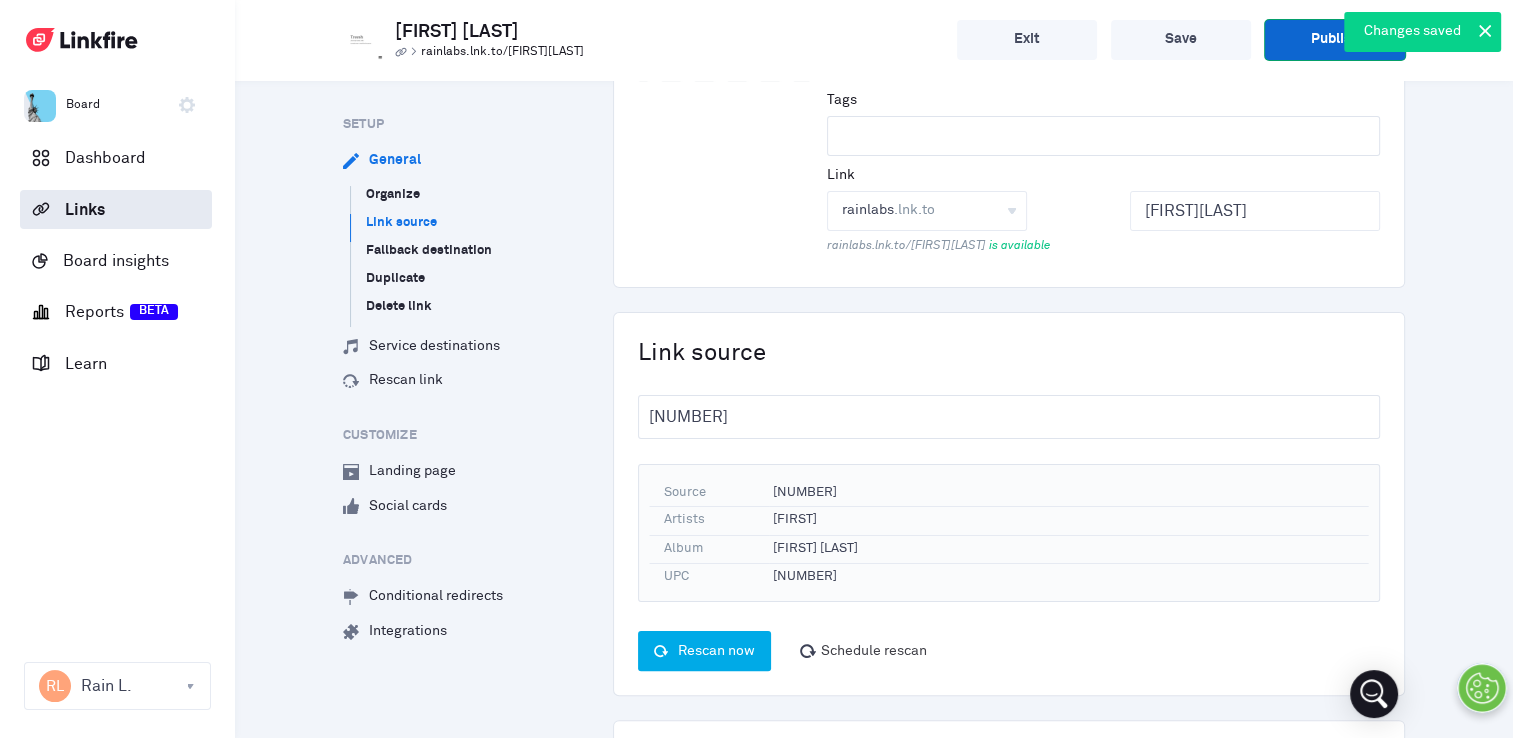 click on "Publish" at bounding box center (1335, 40) 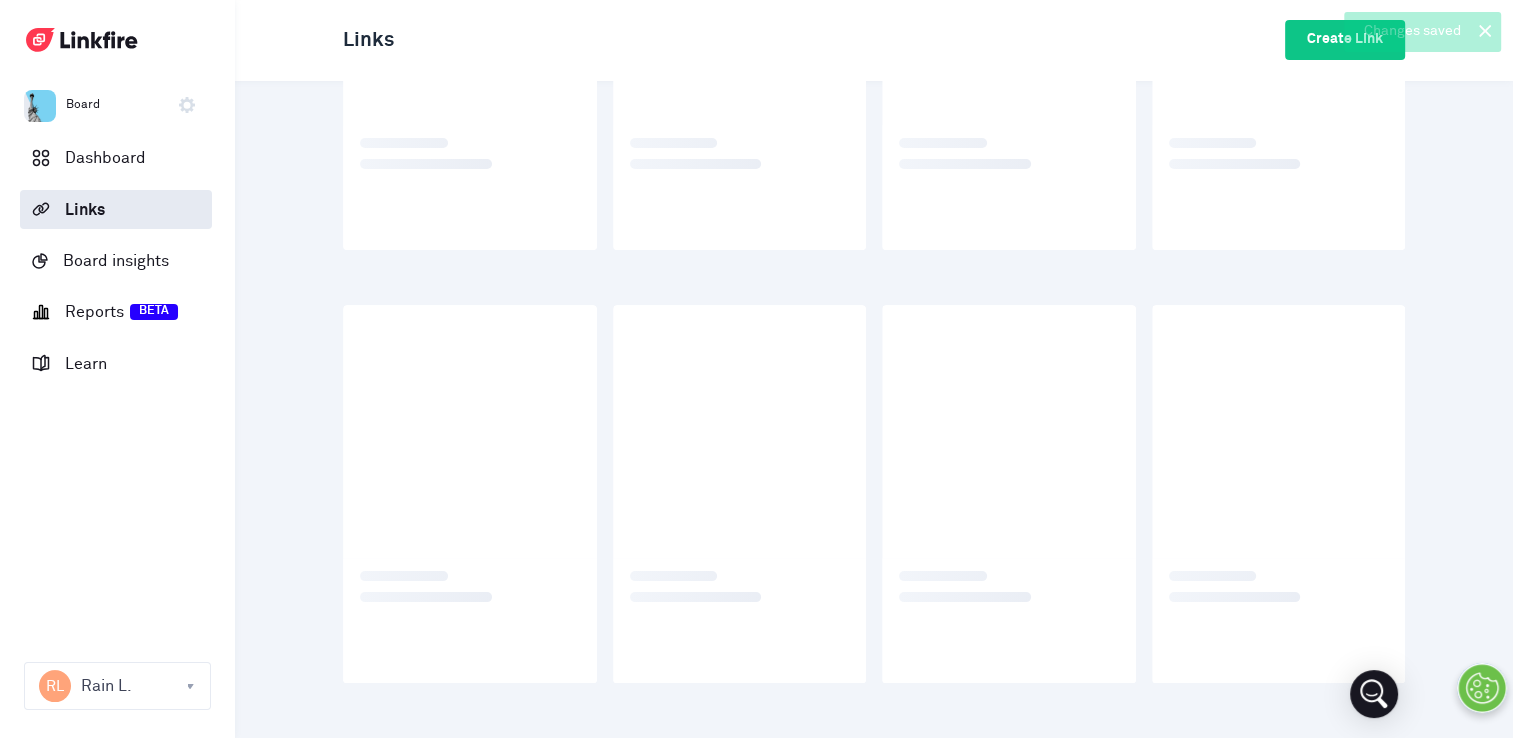 scroll, scrollTop: 0, scrollLeft: 0, axis: both 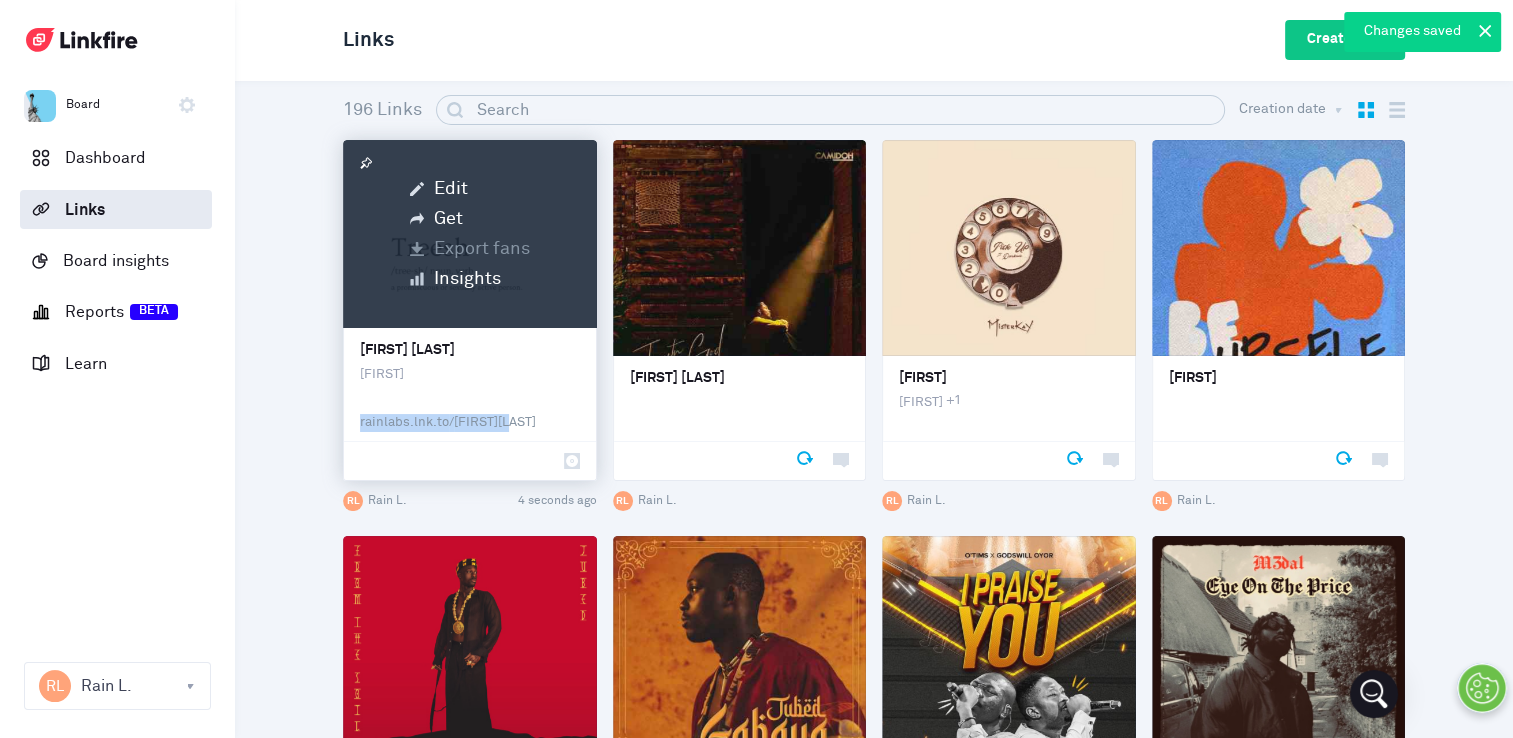 drag, startPoint x: 516, startPoint y: 418, endPoint x: 359, endPoint y: 423, distance: 157.0796 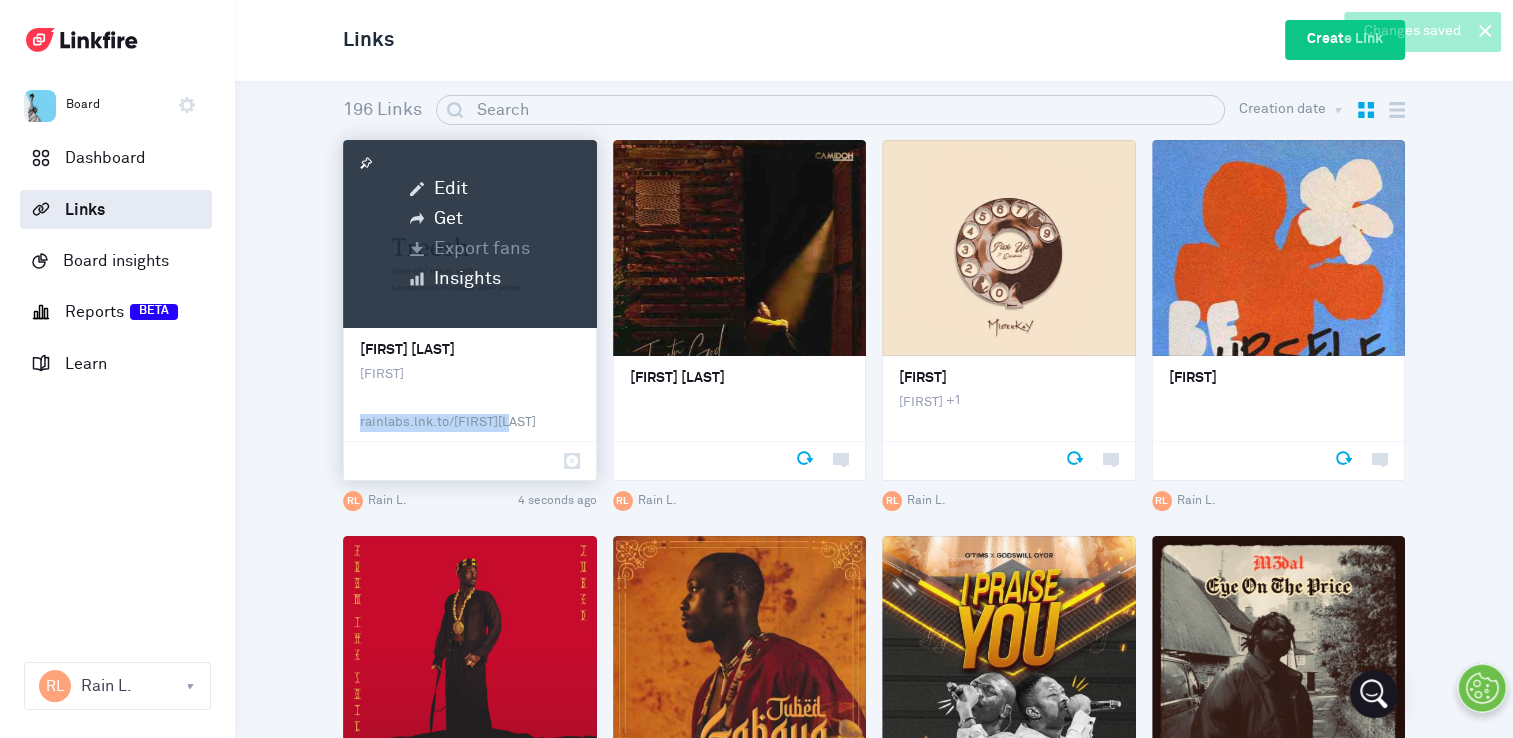 copy on "rainlabs.lnk.to / [FIRST]" 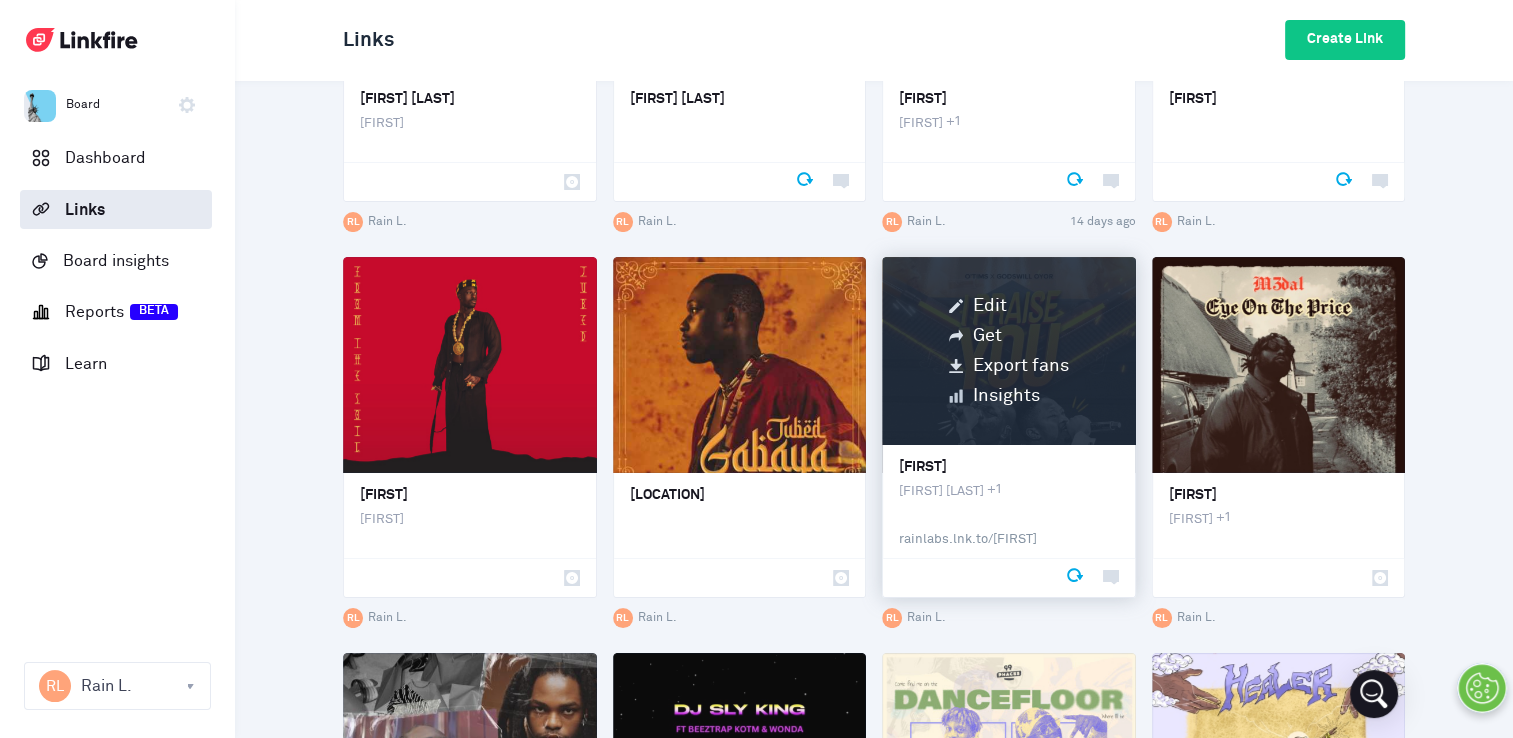 scroll, scrollTop: 284, scrollLeft: 0, axis: vertical 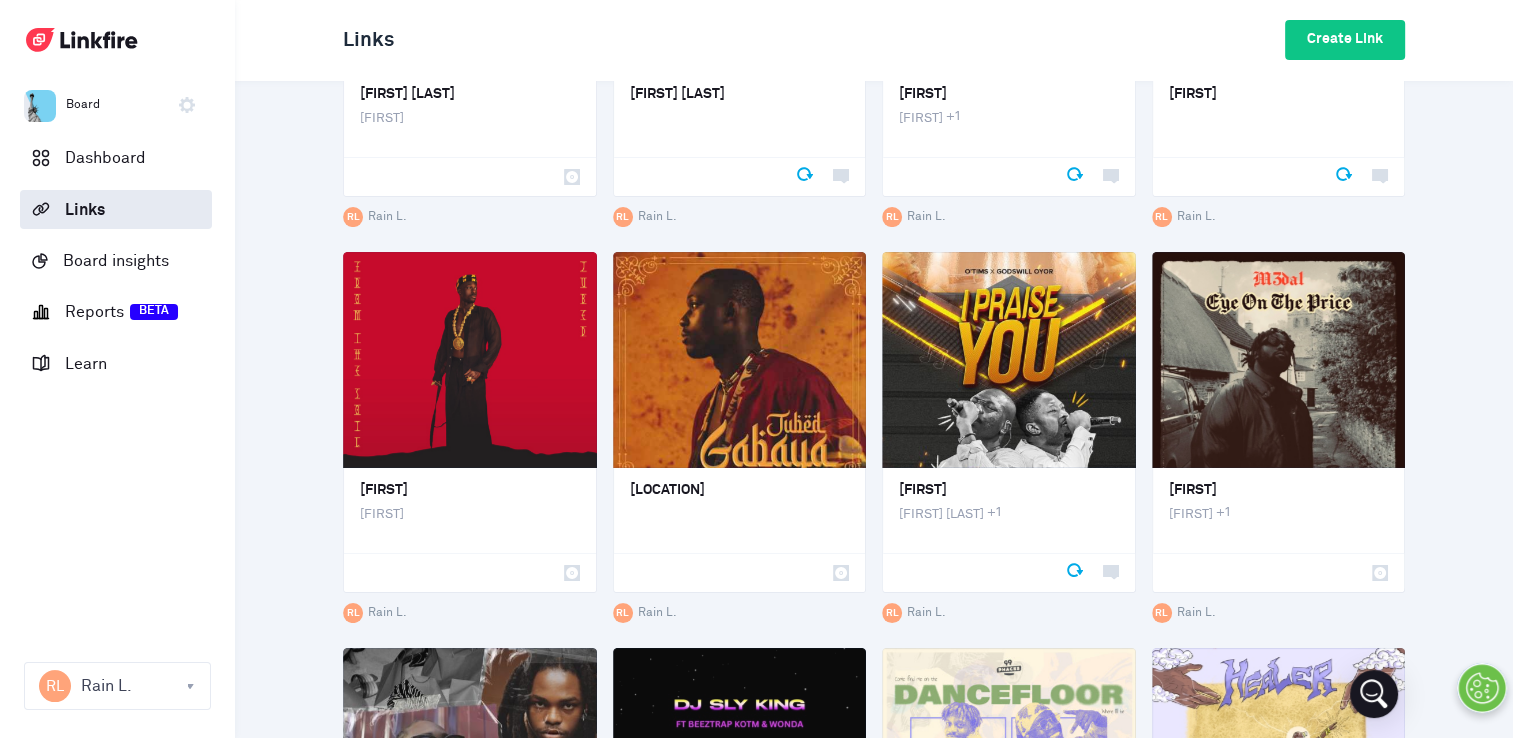 drag, startPoint x: 1053, startPoint y: 530, endPoint x: 876, endPoint y: 541, distance: 177.34148 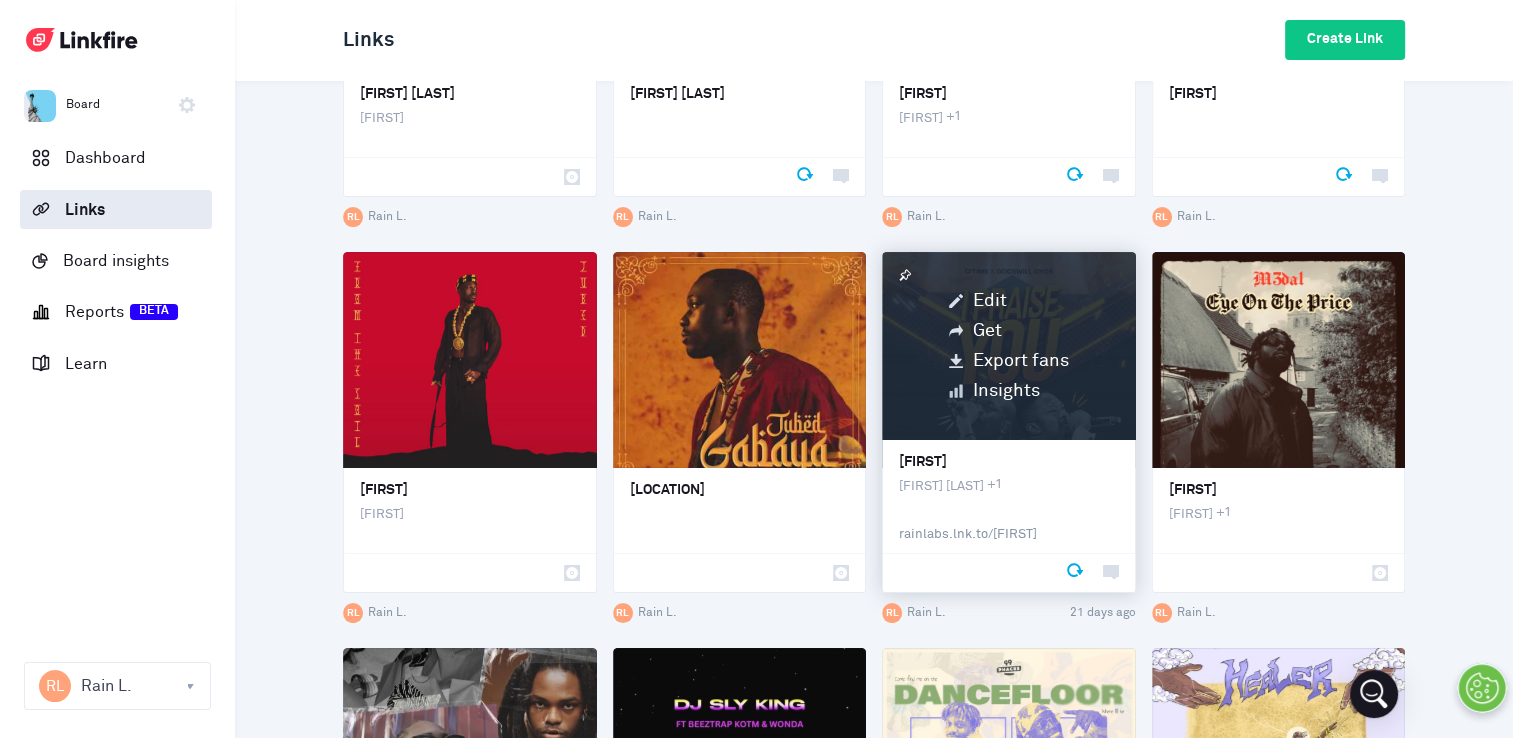 drag, startPoint x: 876, startPoint y: 541, endPoint x: 1081, endPoint y: 534, distance: 205.11948 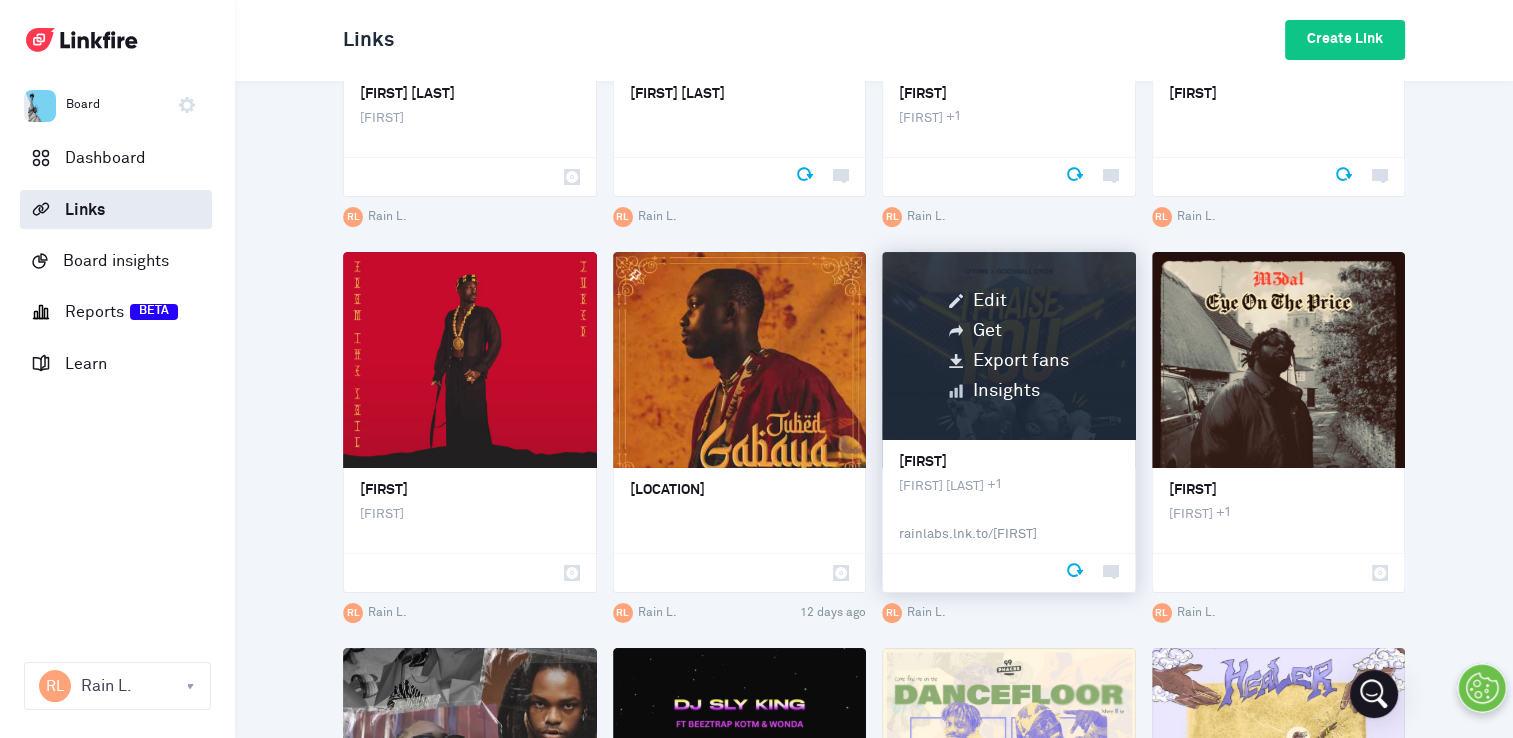 drag, startPoint x: 1064, startPoint y: 535, endPoint x: 862, endPoint y: 541, distance: 202.0891 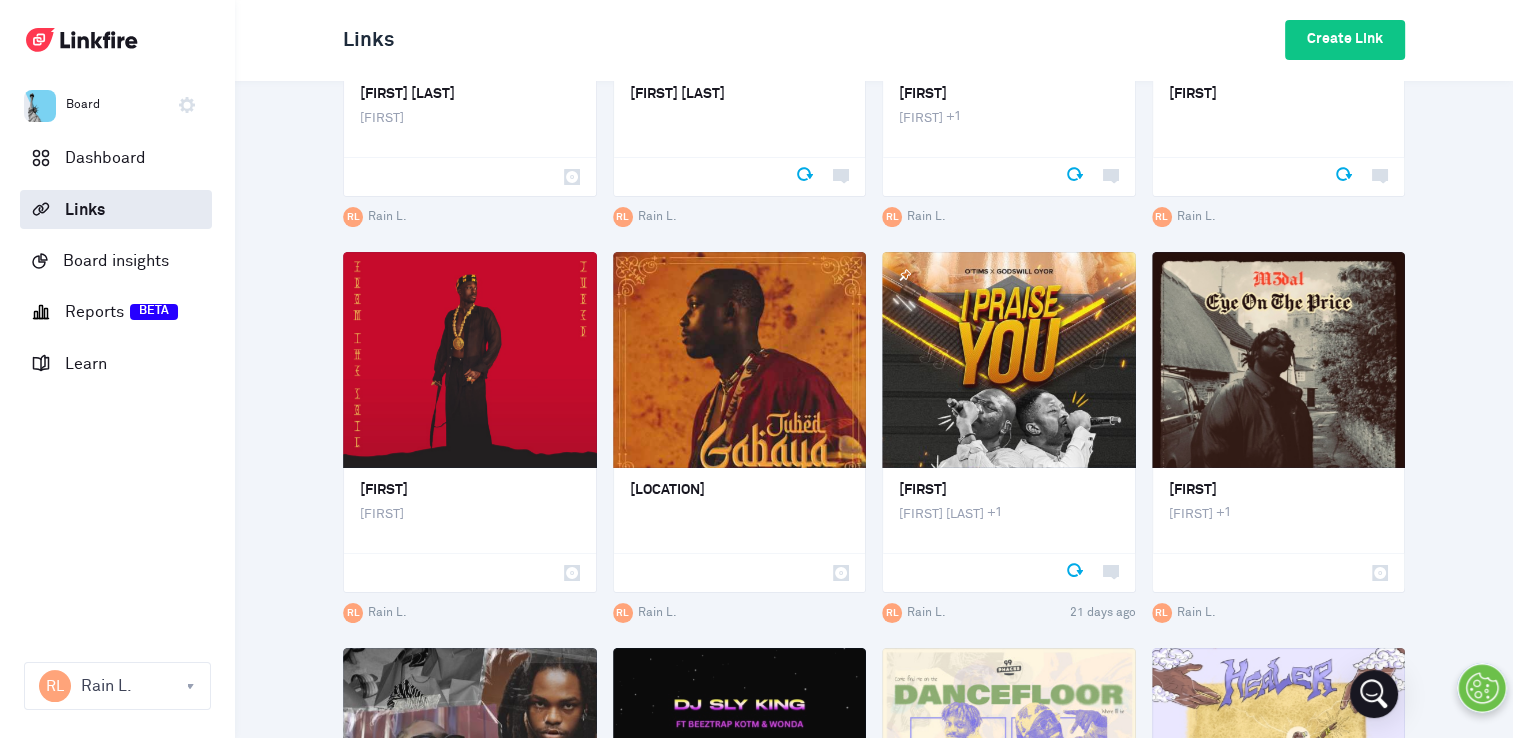 drag, startPoint x: 862, startPoint y: 541, endPoint x: 987, endPoint y: 542, distance: 125.004 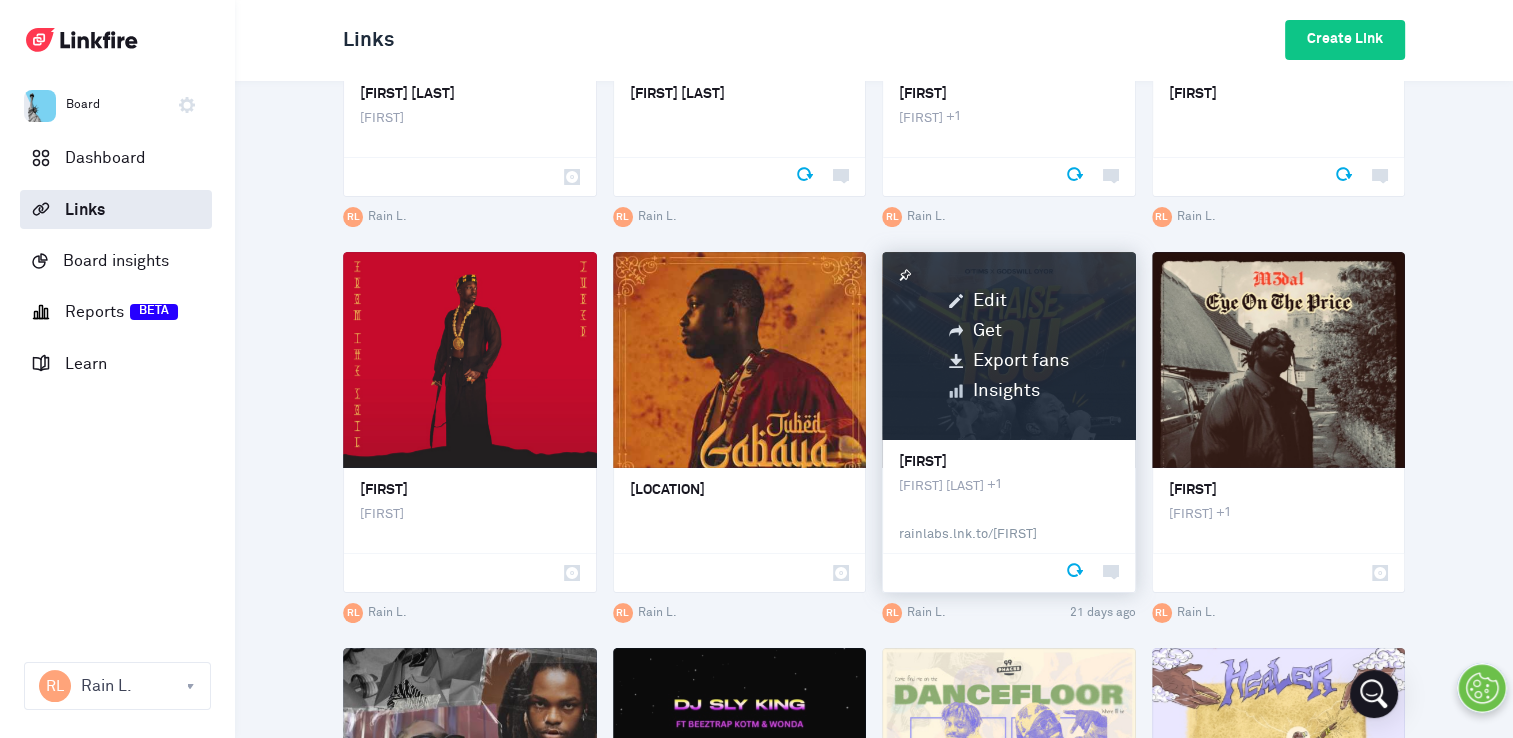 click on "[FIRST] [LAST]
[FIRST] [LAST]
+ 1" at bounding box center [1009, 488] 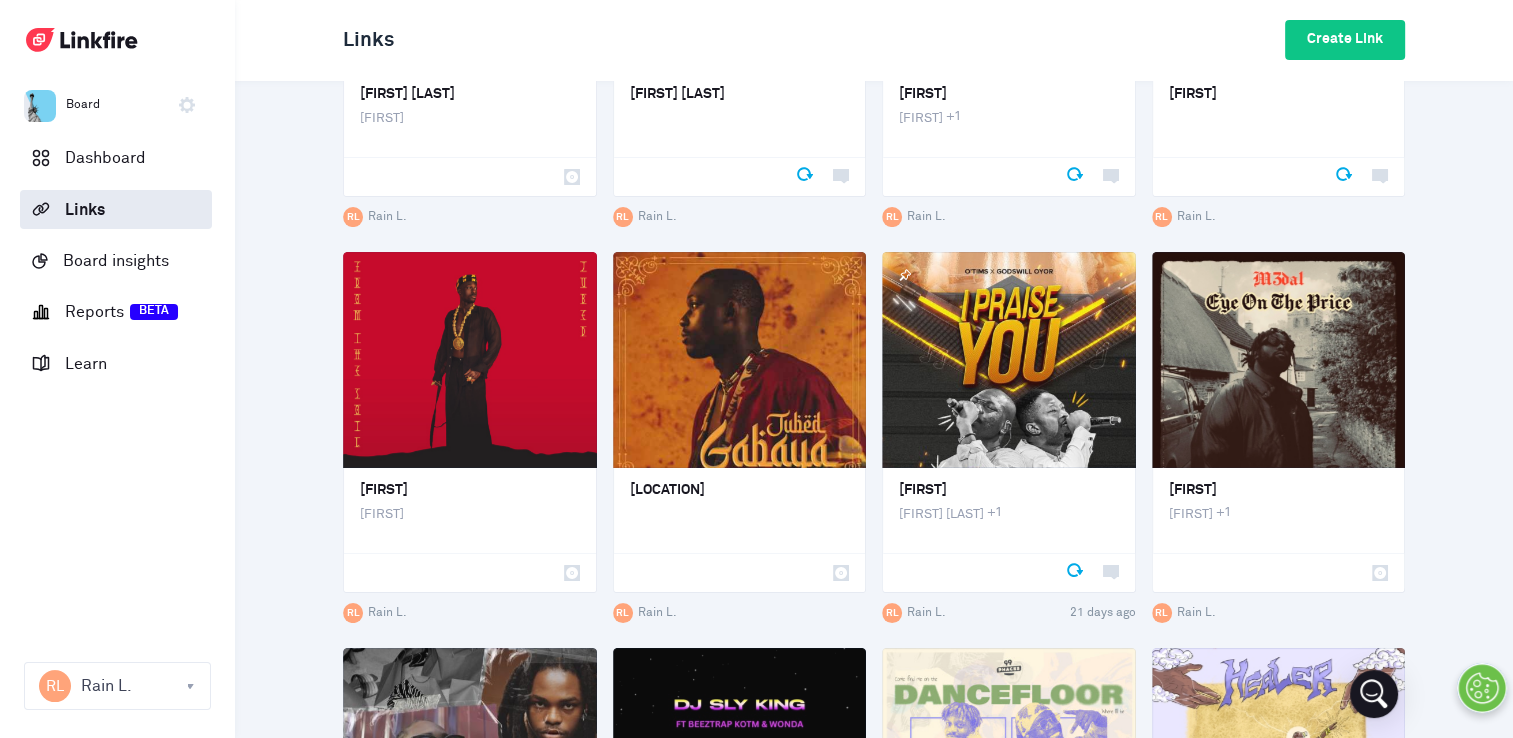 copy on "rainlabs.lnk.to / [FIRST][LAST]" 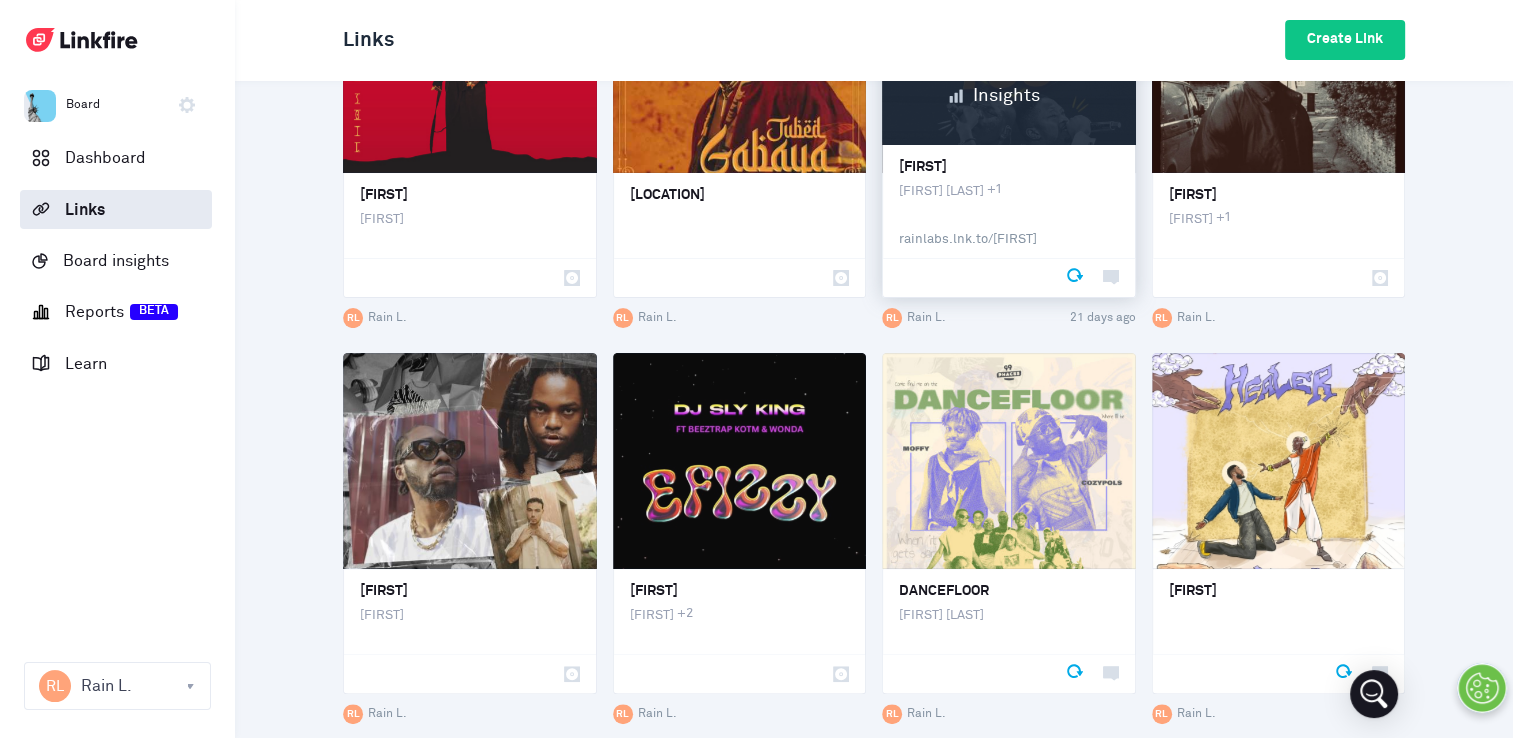 scroll, scrollTop: 580, scrollLeft: 0, axis: vertical 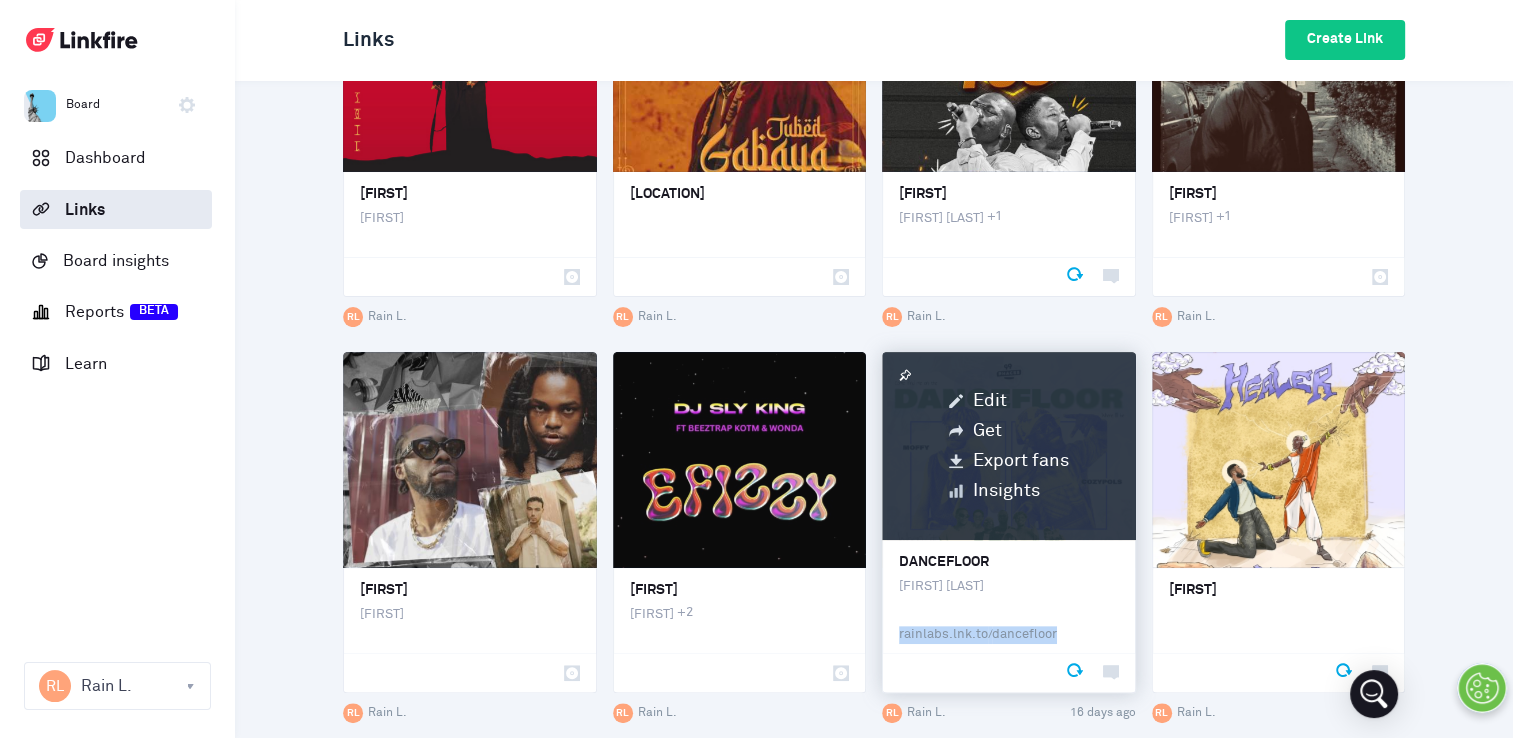 drag, startPoint x: 1060, startPoint y: 627, endPoint x: 894, endPoint y: 647, distance: 167.20049 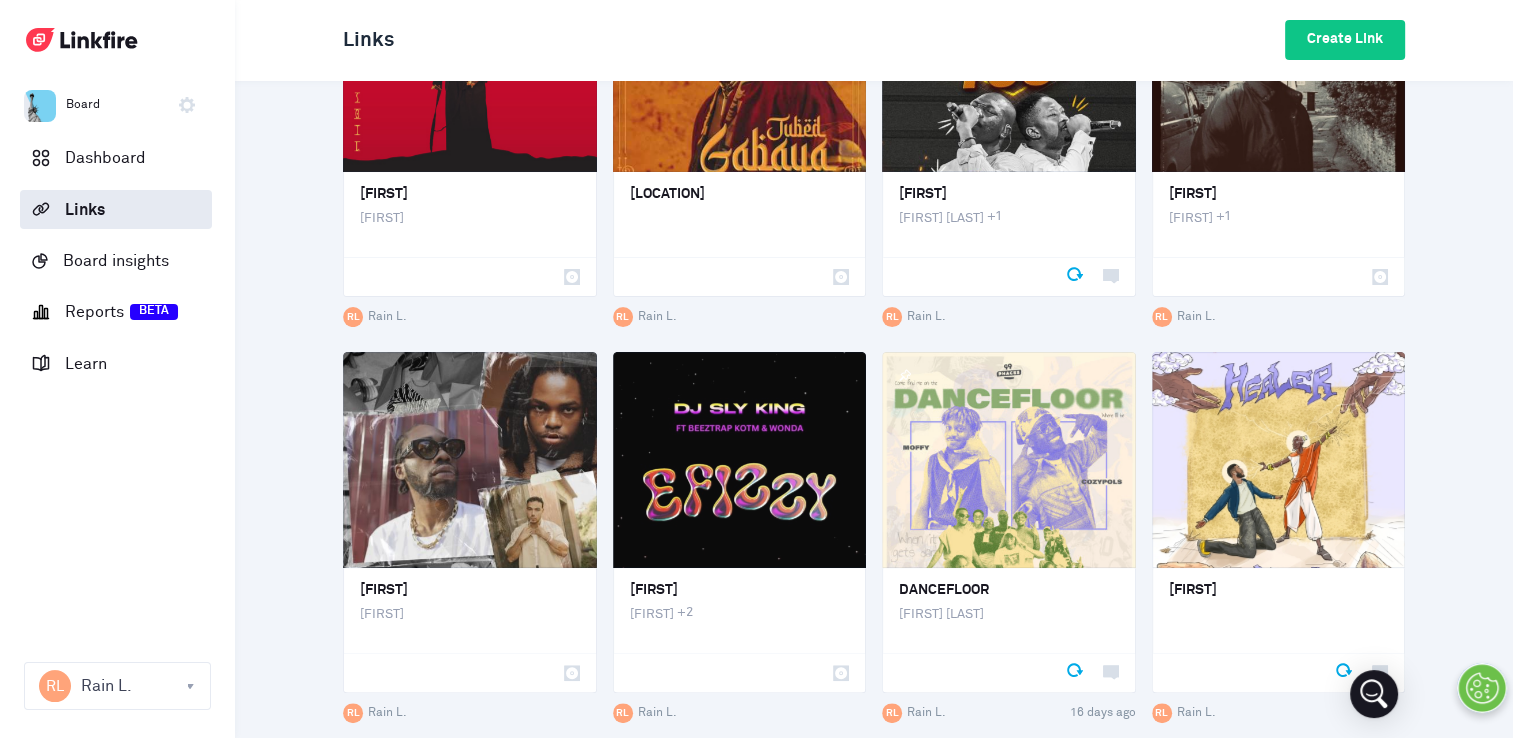 copy on "rainlabs.lnk.to / dancefloor" 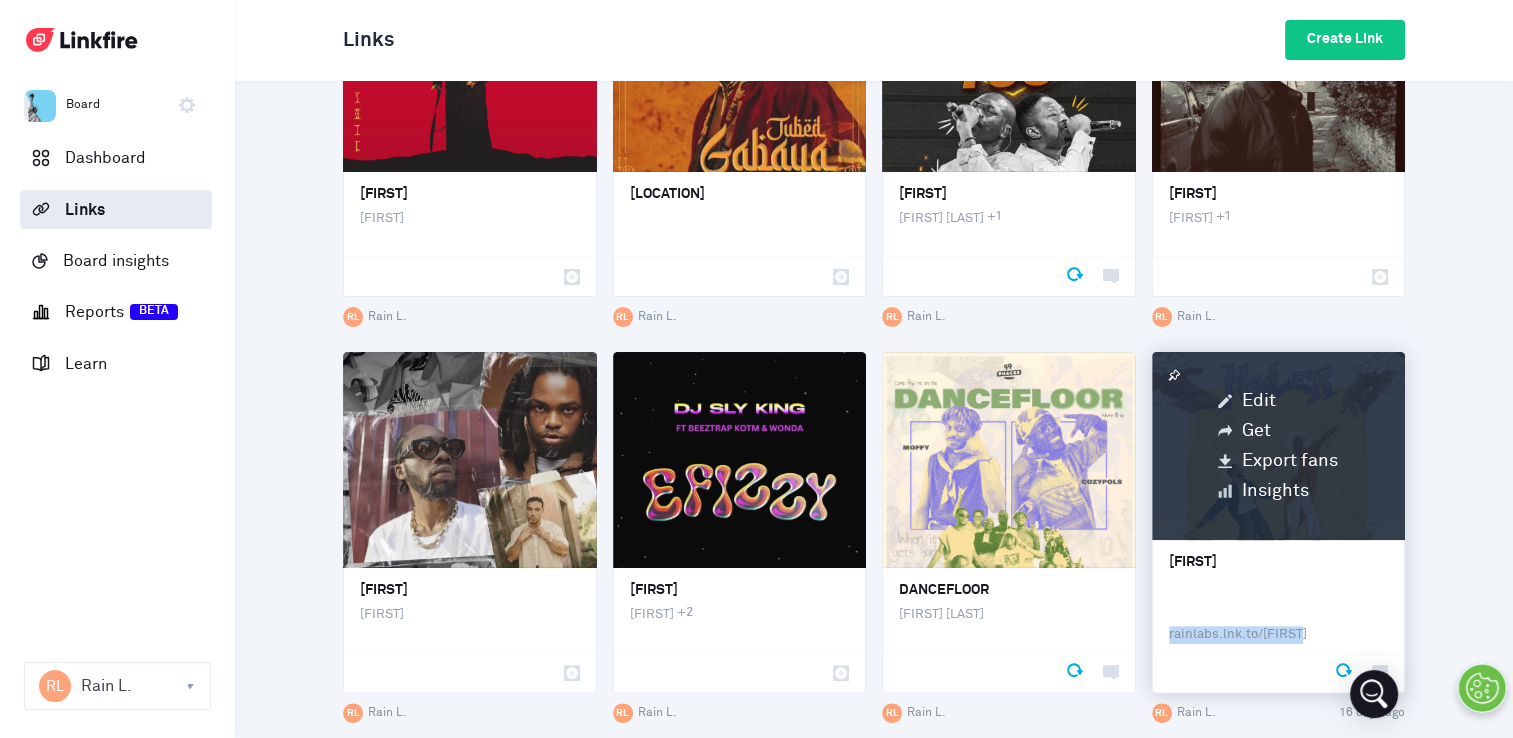 drag, startPoint x: 1303, startPoint y: 630, endPoint x: 1157, endPoint y: 646, distance: 146.8741 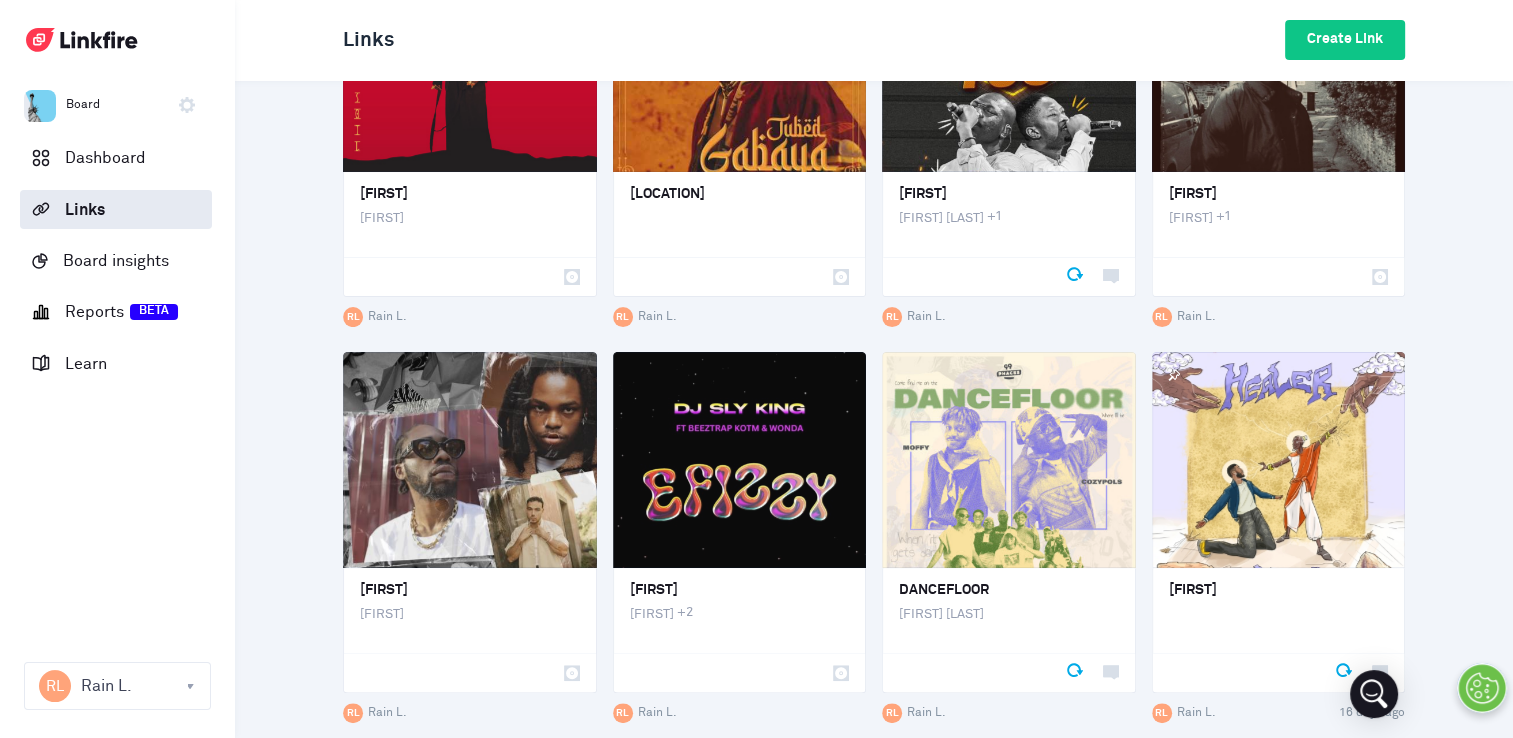 copy on "rainlabs.lnk.to / [FIRST]" 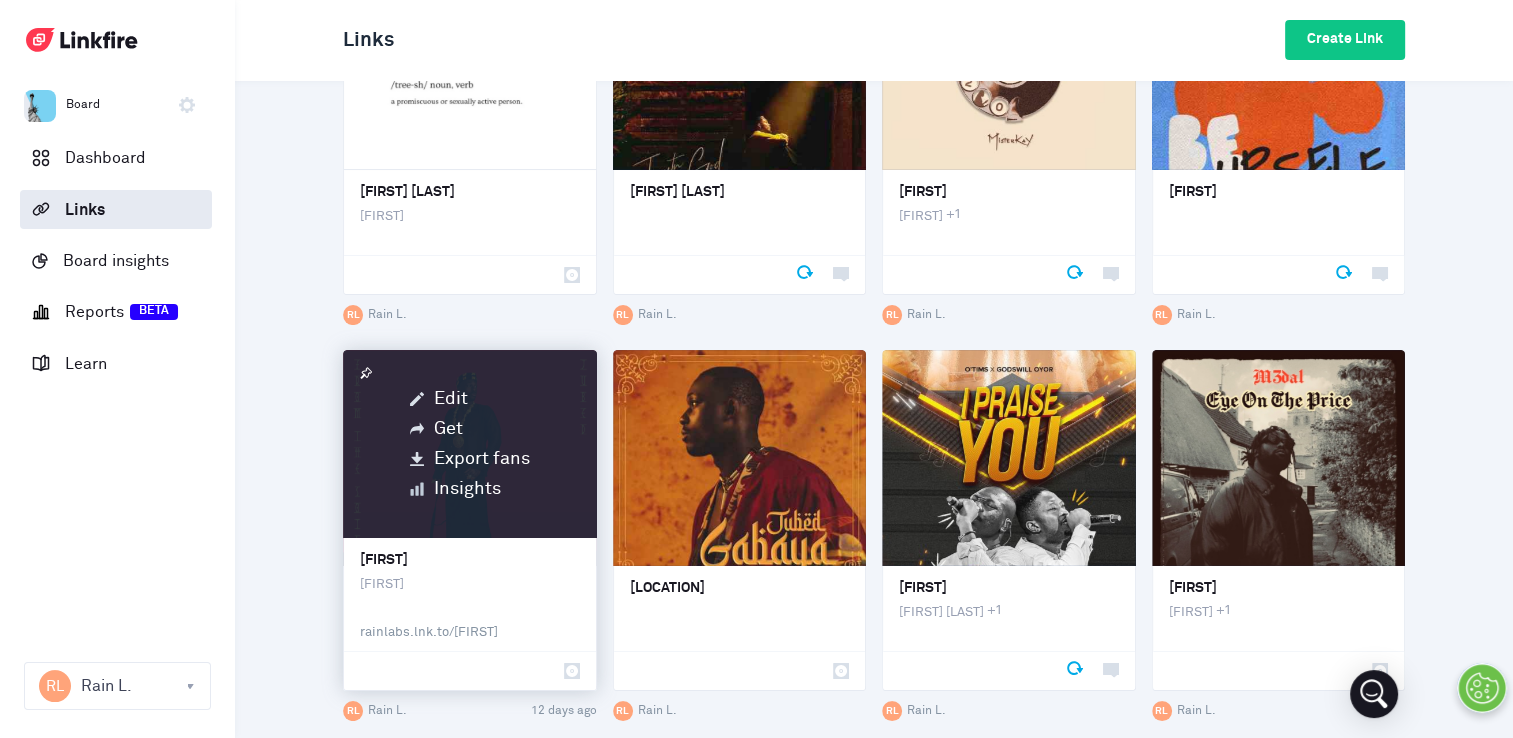 scroll, scrollTop: 0, scrollLeft: 0, axis: both 